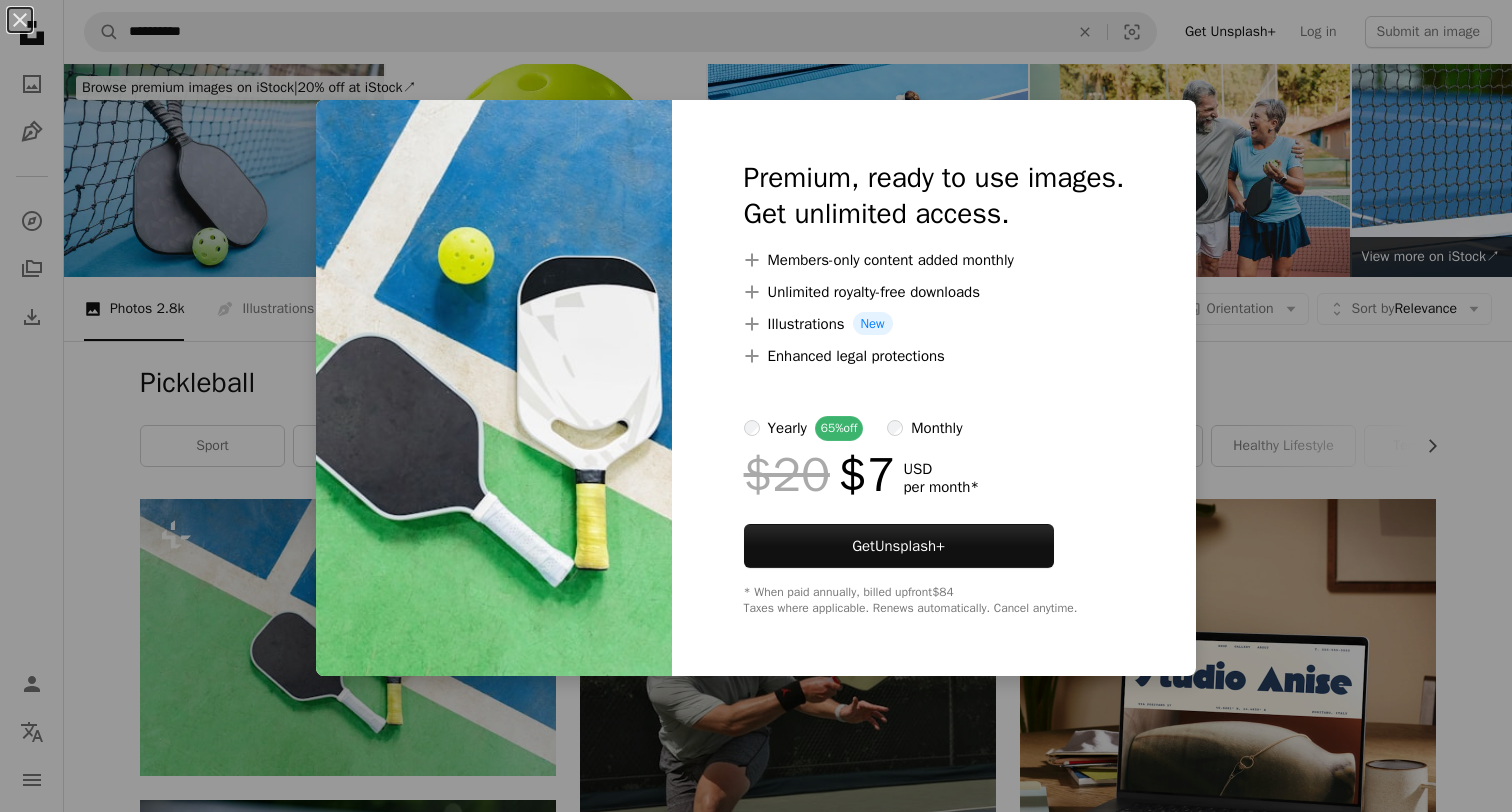 scroll, scrollTop: 321, scrollLeft: 0, axis: vertical 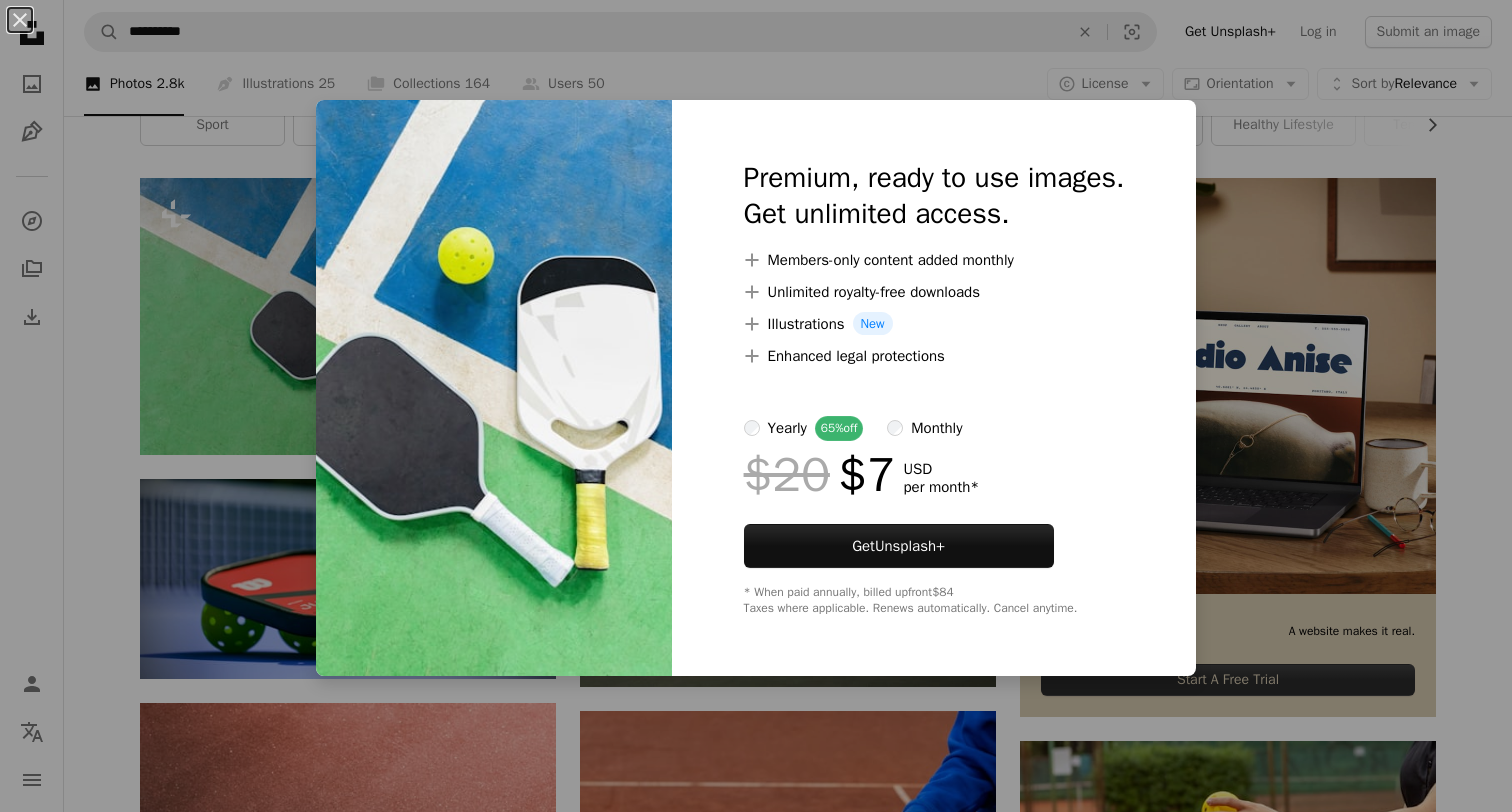 click on "An X shape Premium, ready to use images. Get unlimited access. A plus sign Members-only content added monthly A plus sign Unlimited royalty-free downloads A plus sign Illustrations  New A plus sign Enhanced legal protections yearly 65%  off monthly $20   $7 USD per month * Get  Unsplash+ * When paid annually, billed upfront  $84 Taxes where applicable. Renews automatically. Cancel anytime." at bounding box center (756, 406) 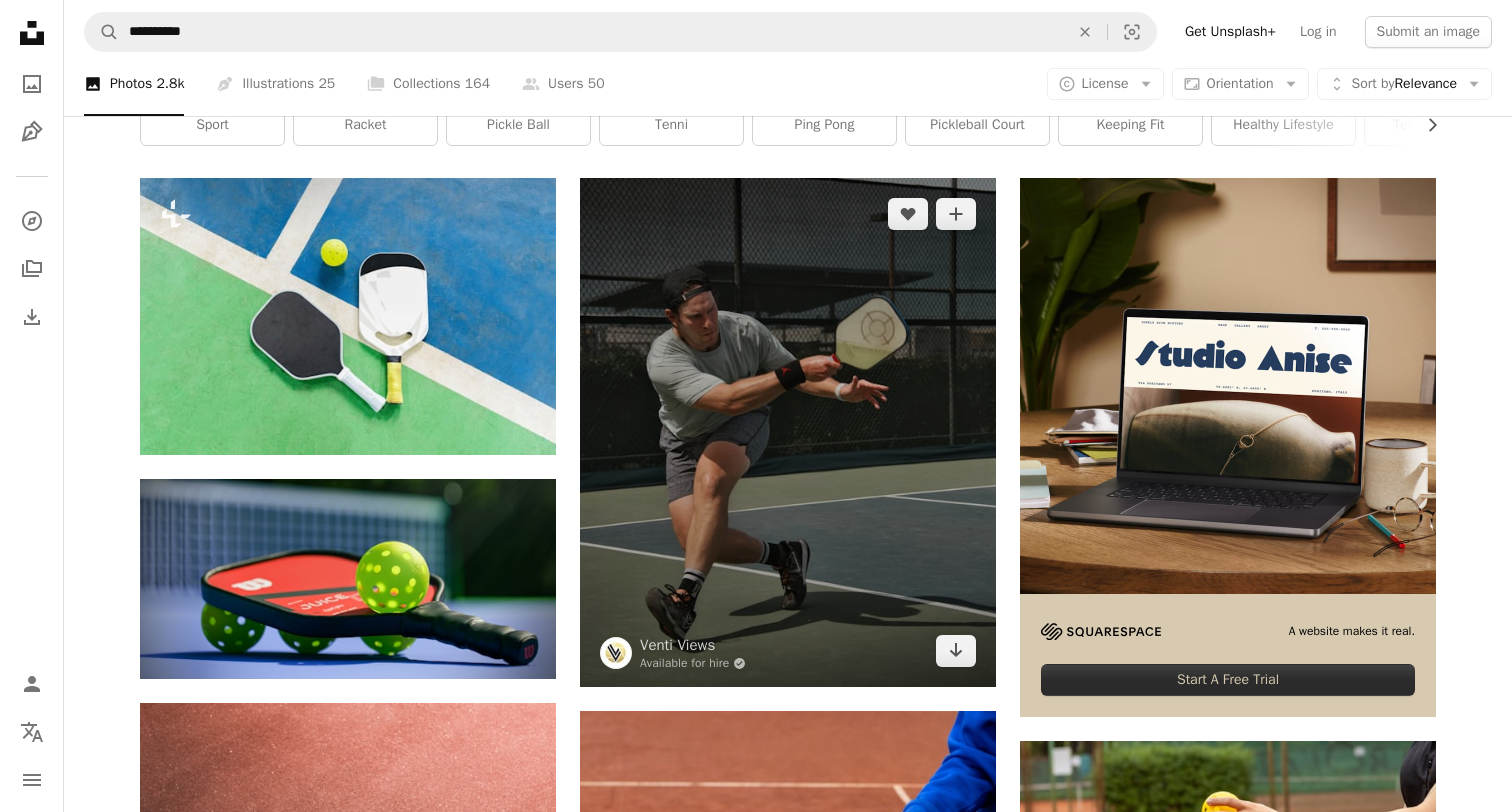 scroll, scrollTop: 0, scrollLeft: 0, axis: both 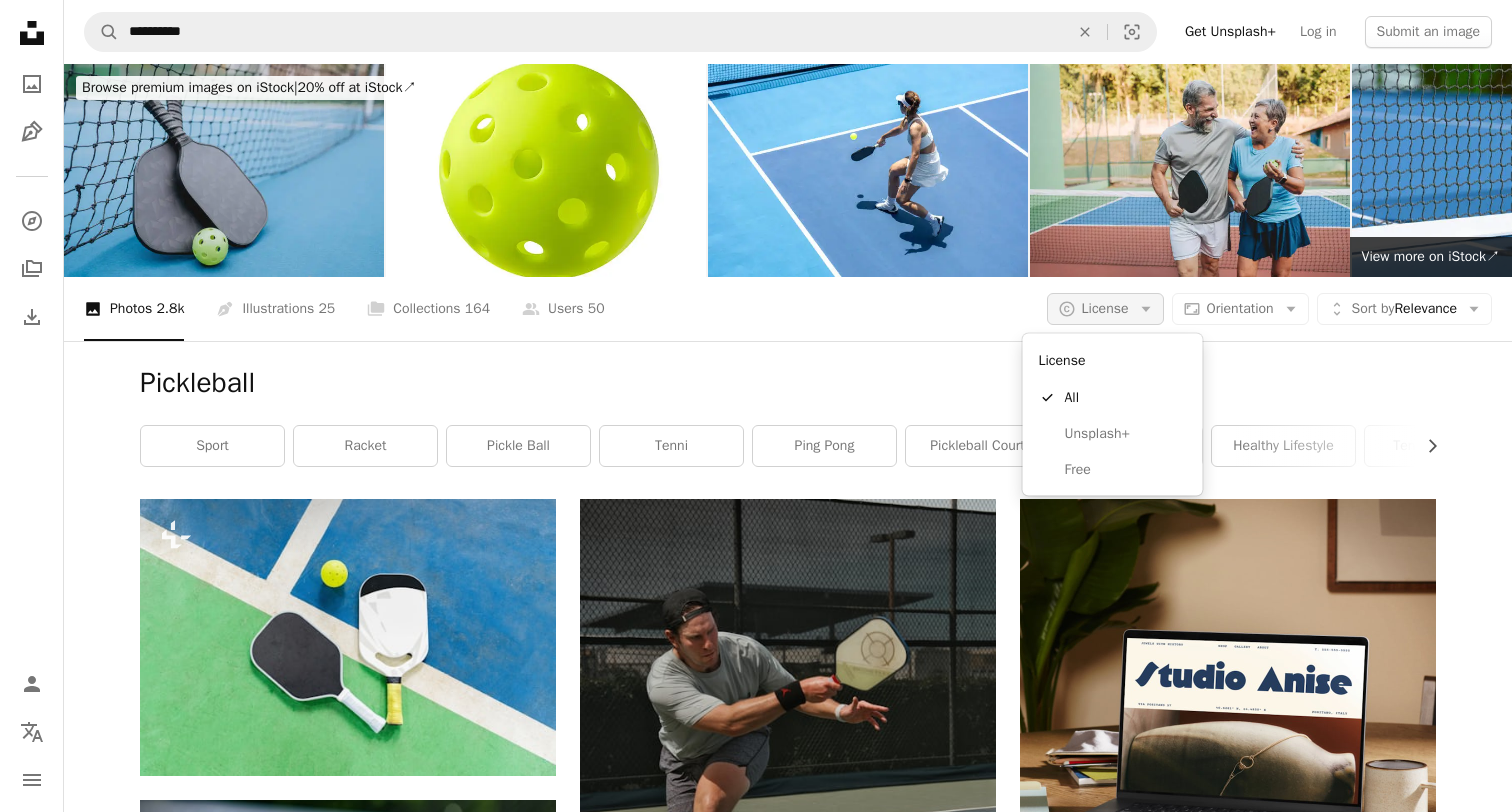 click on "License" at bounding box center [1105, 308] 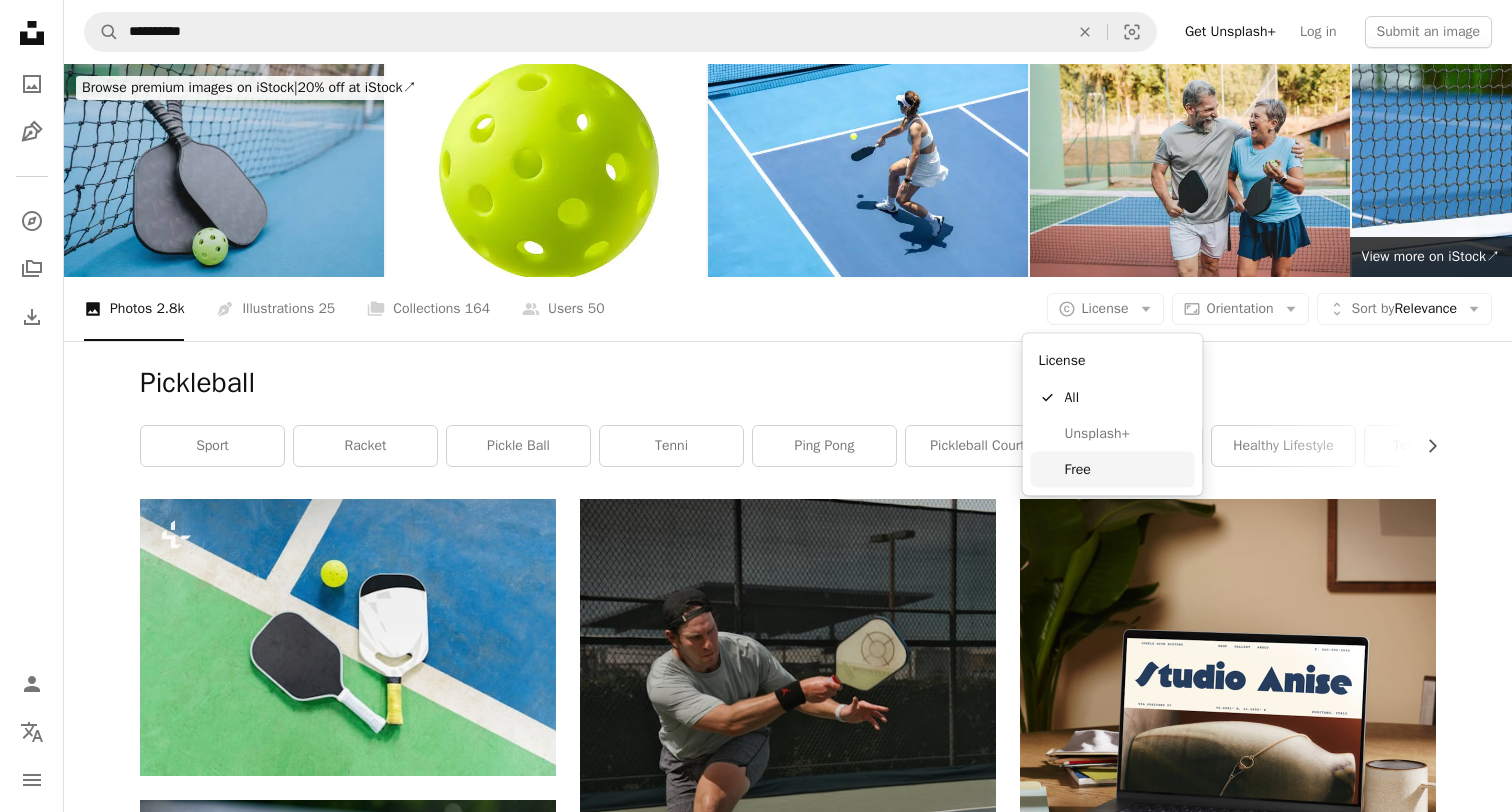 click on "Free" at bounding box center (1126, 469) 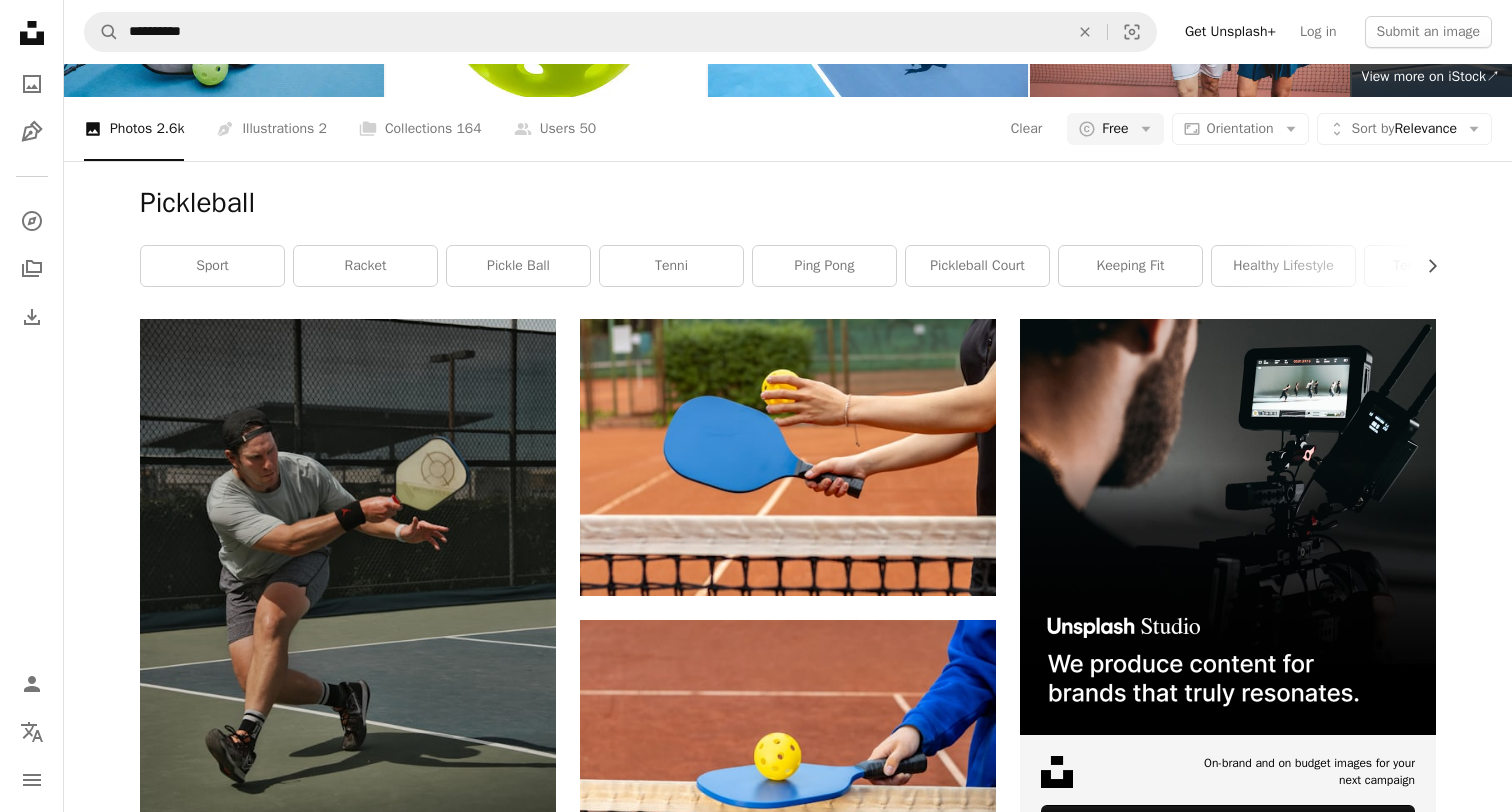 scroll, scrollTop: 250, scrollLeft: 0, axis: vertical 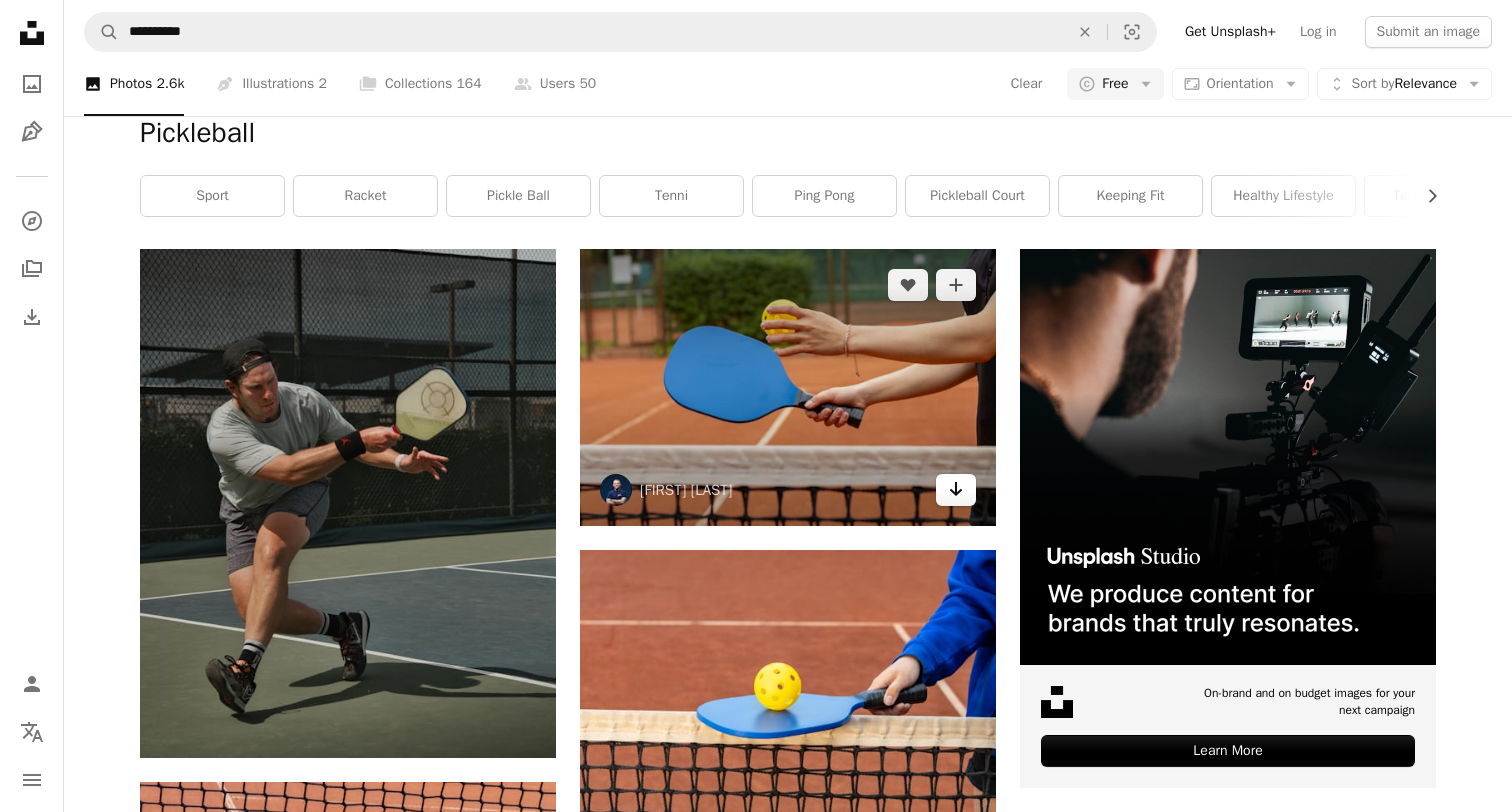 click on "Arrow pointing down" 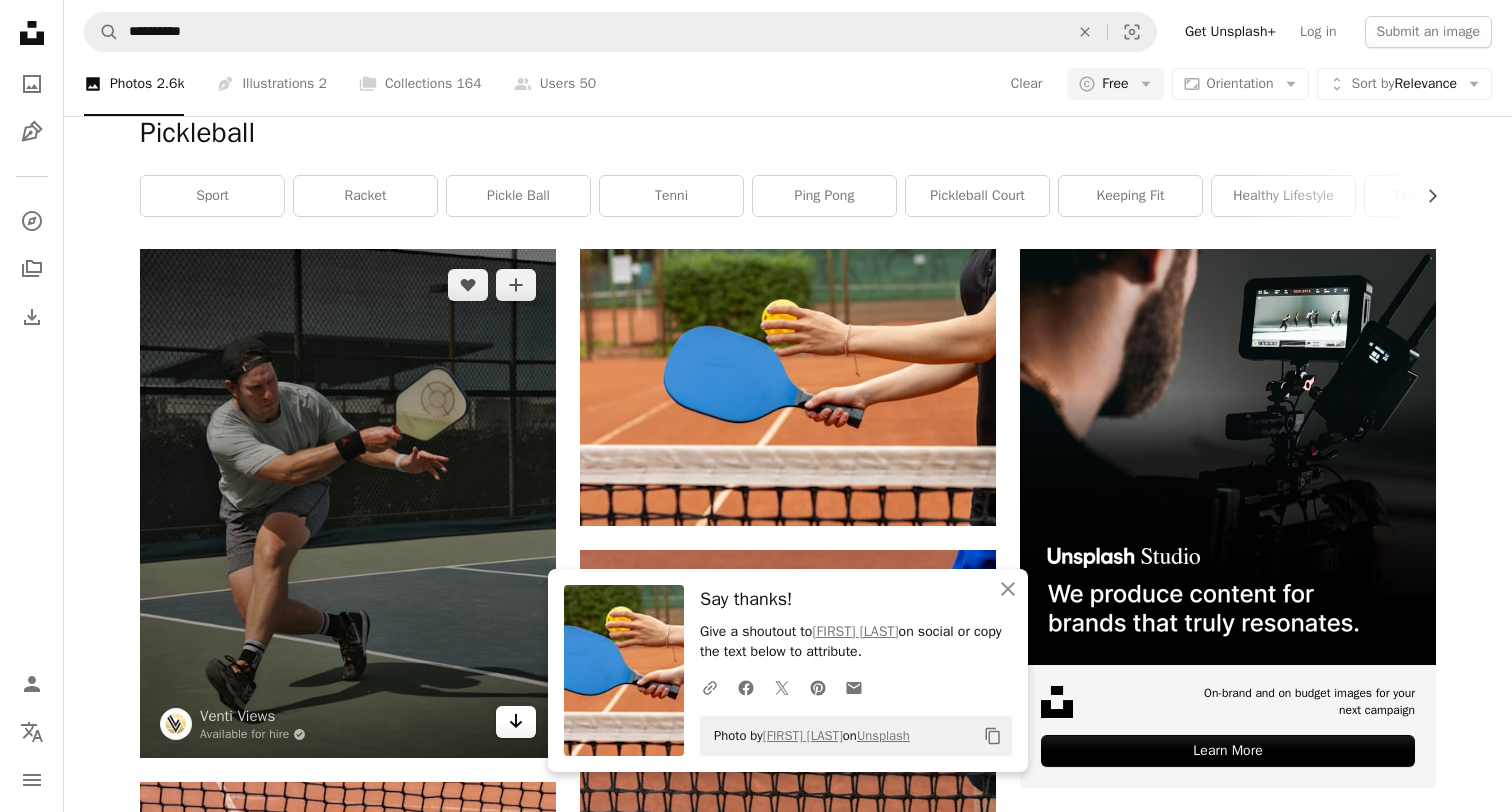 click on "Arrow pointing down" 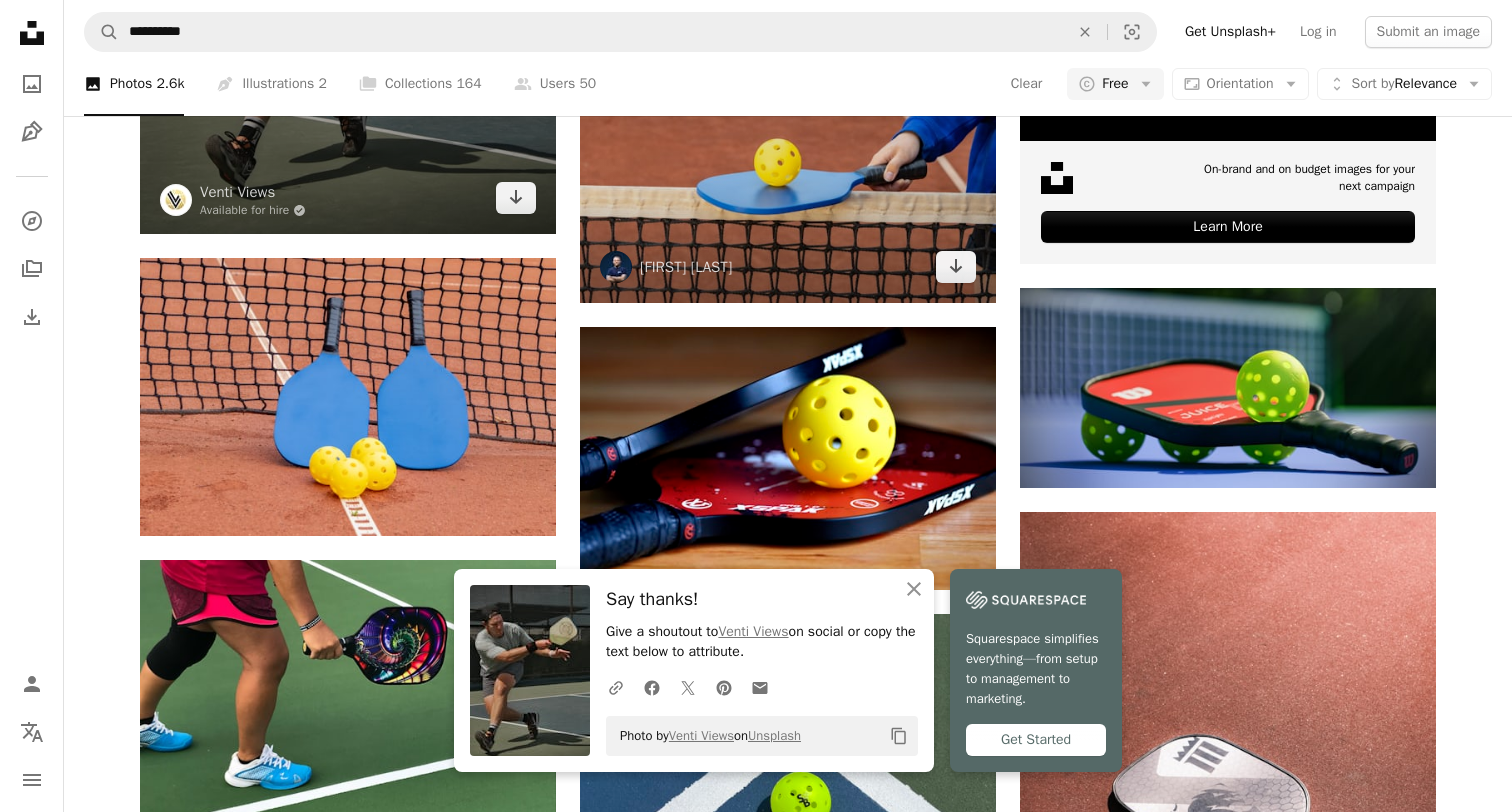 scroll, scrollTop: 794, scrollLeft: 0, axis: vertical 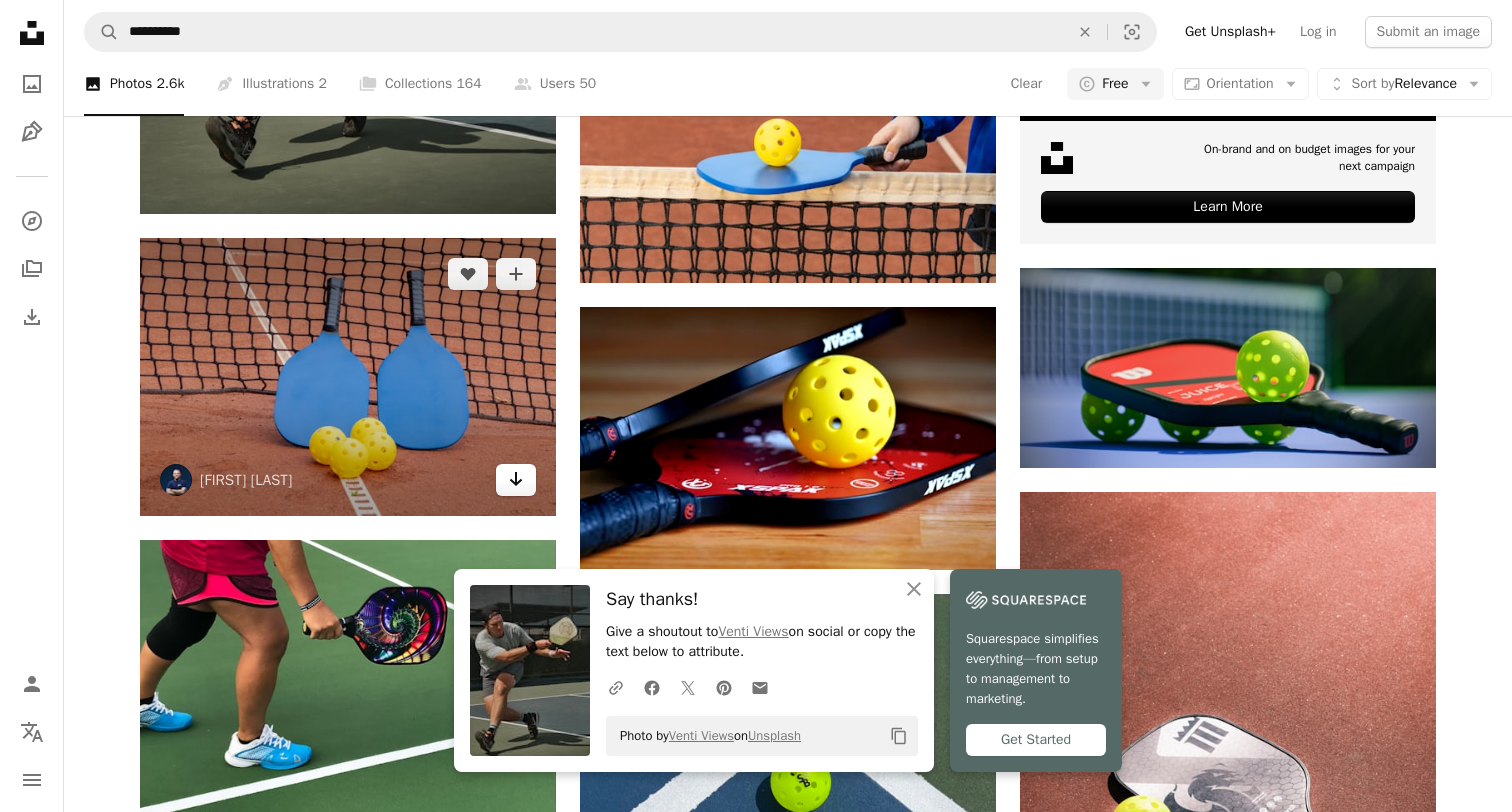 click on "Arrow pointing down" at bounding box center [516, 480] 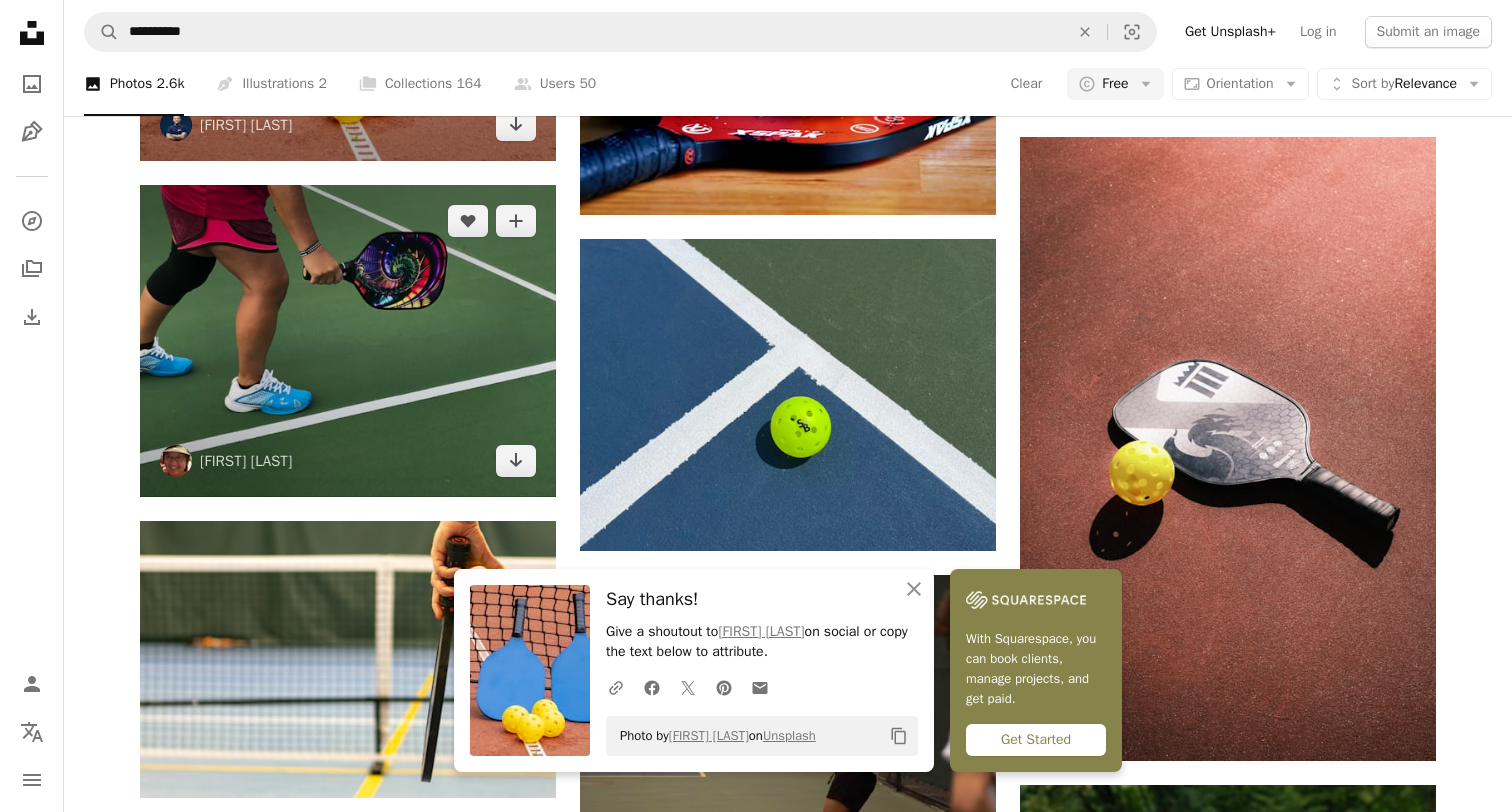 scroll, scrollTop: 1151, scrollLeft: 0, axis: vertical 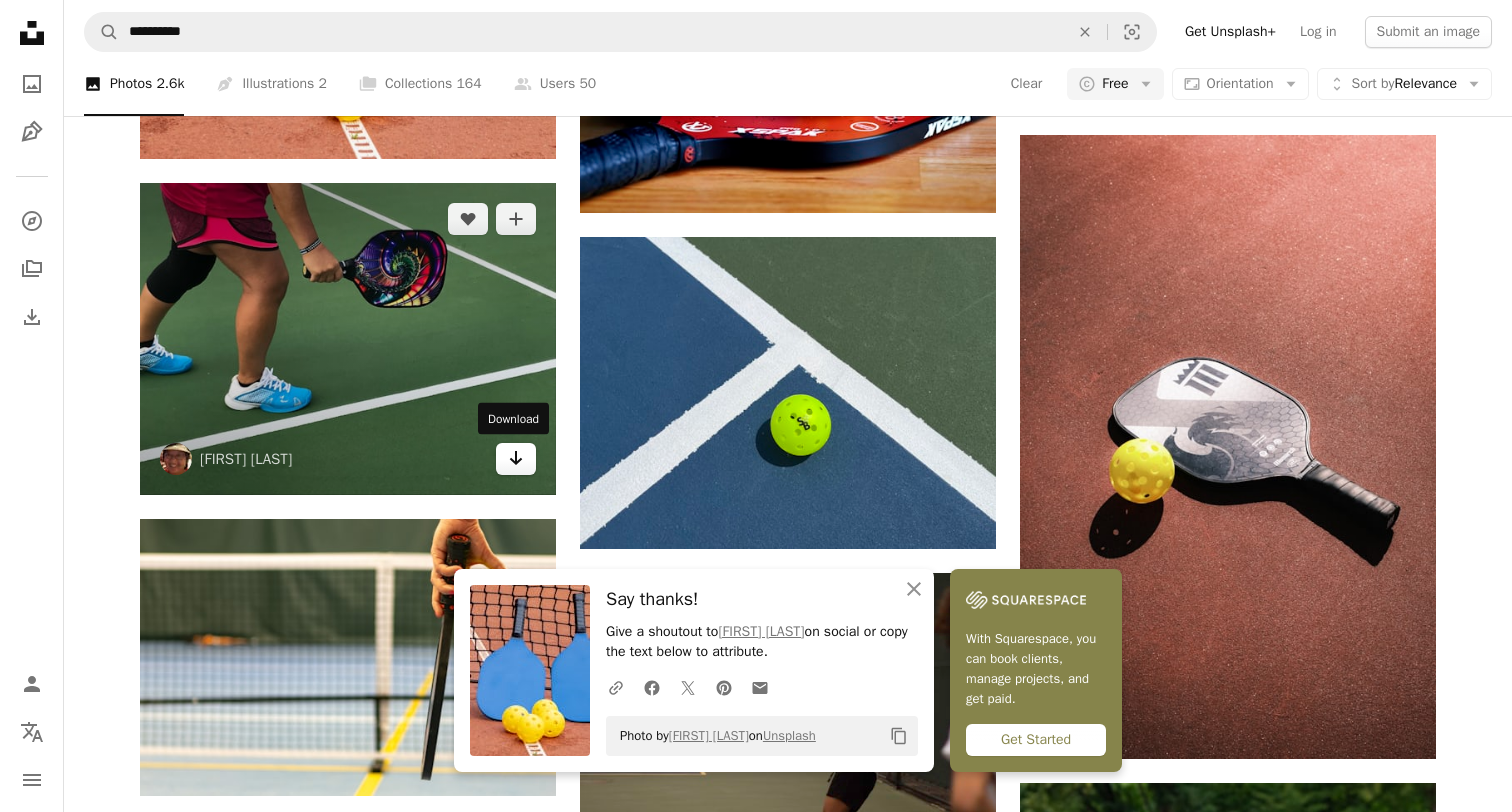 click on "Arrow pointing down" 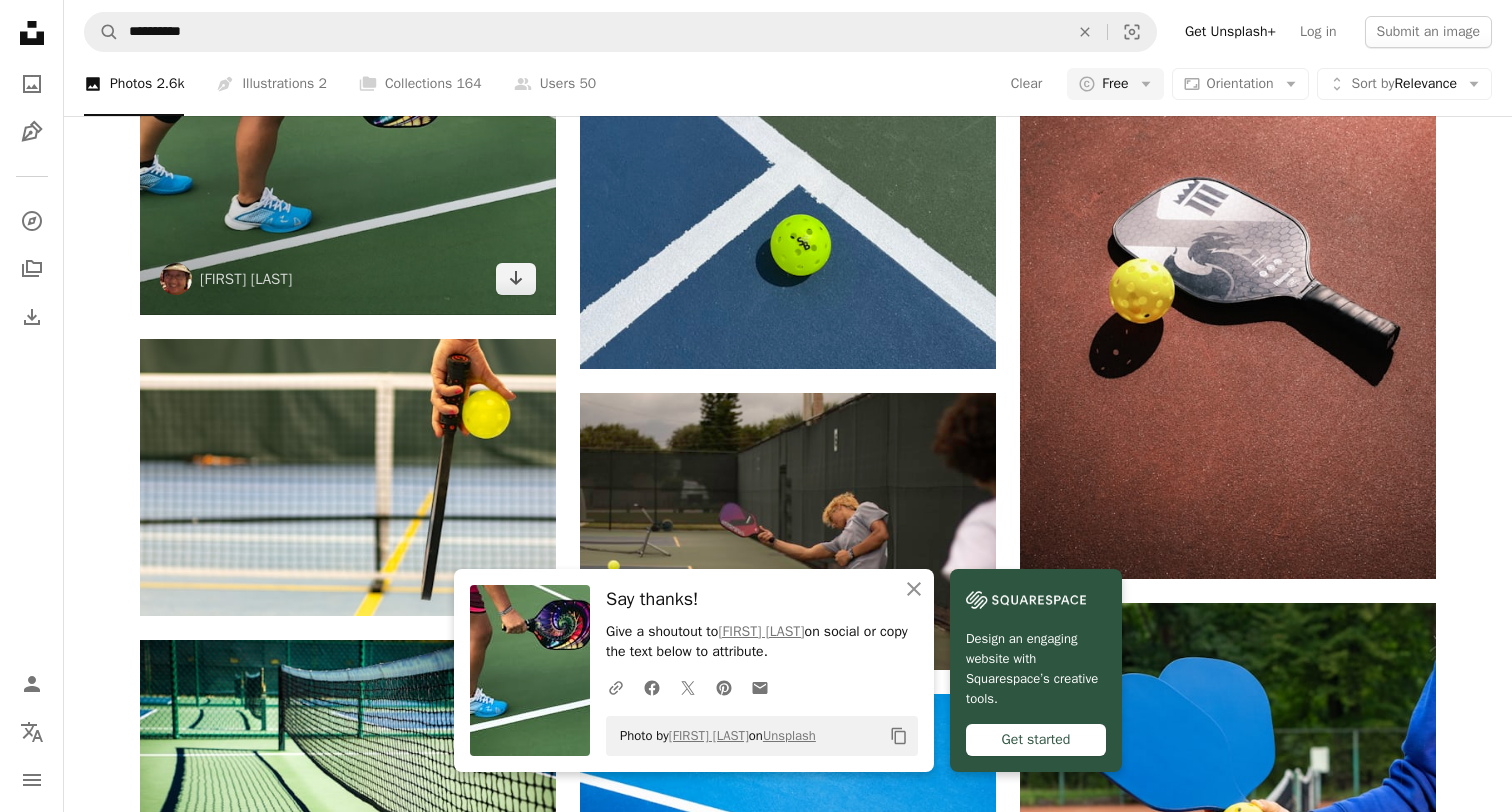 scroll, scrollTop: 1342, scrollLeft: 0, axis: vertical 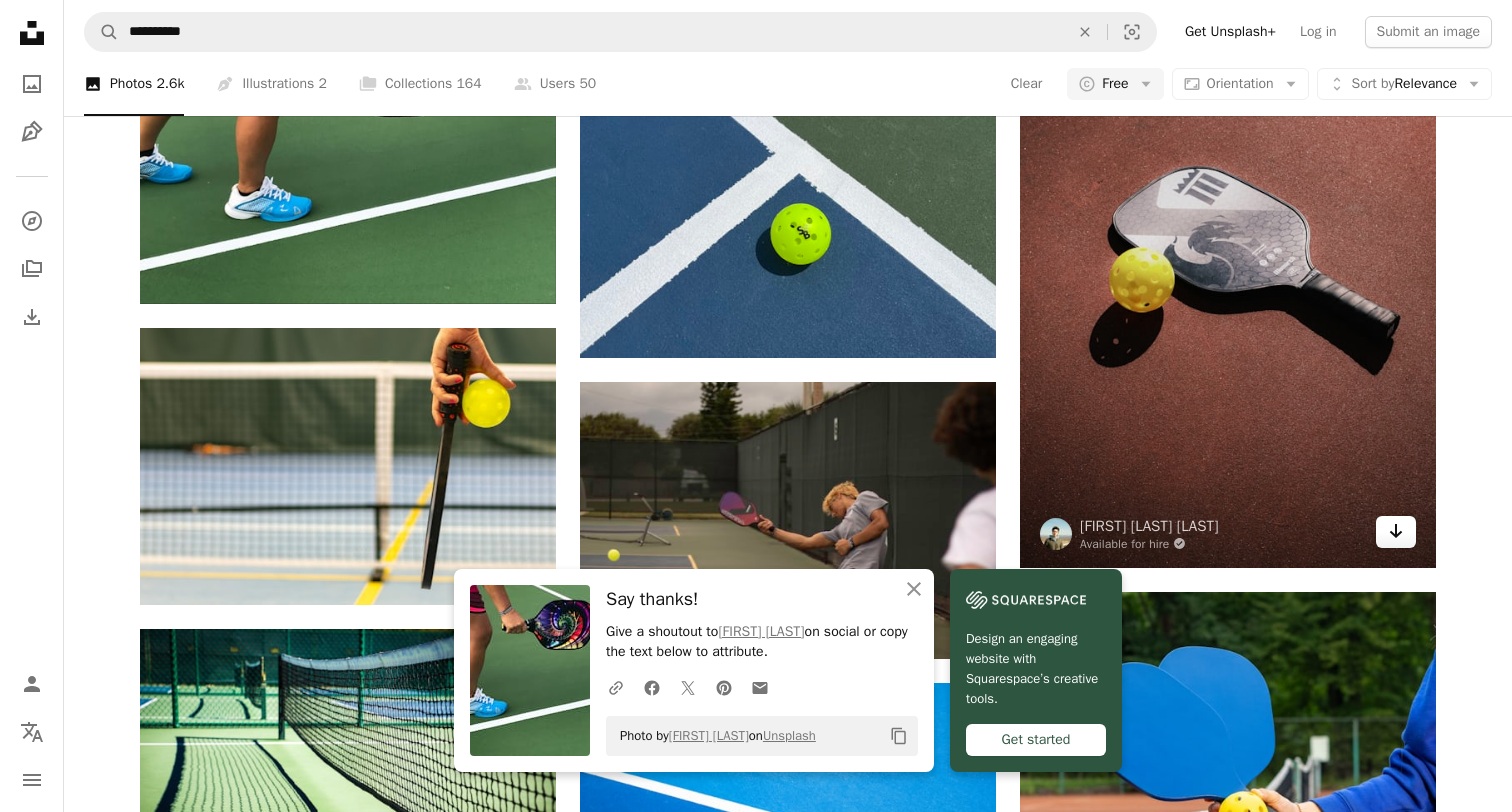 click on "Arrow pointing down" 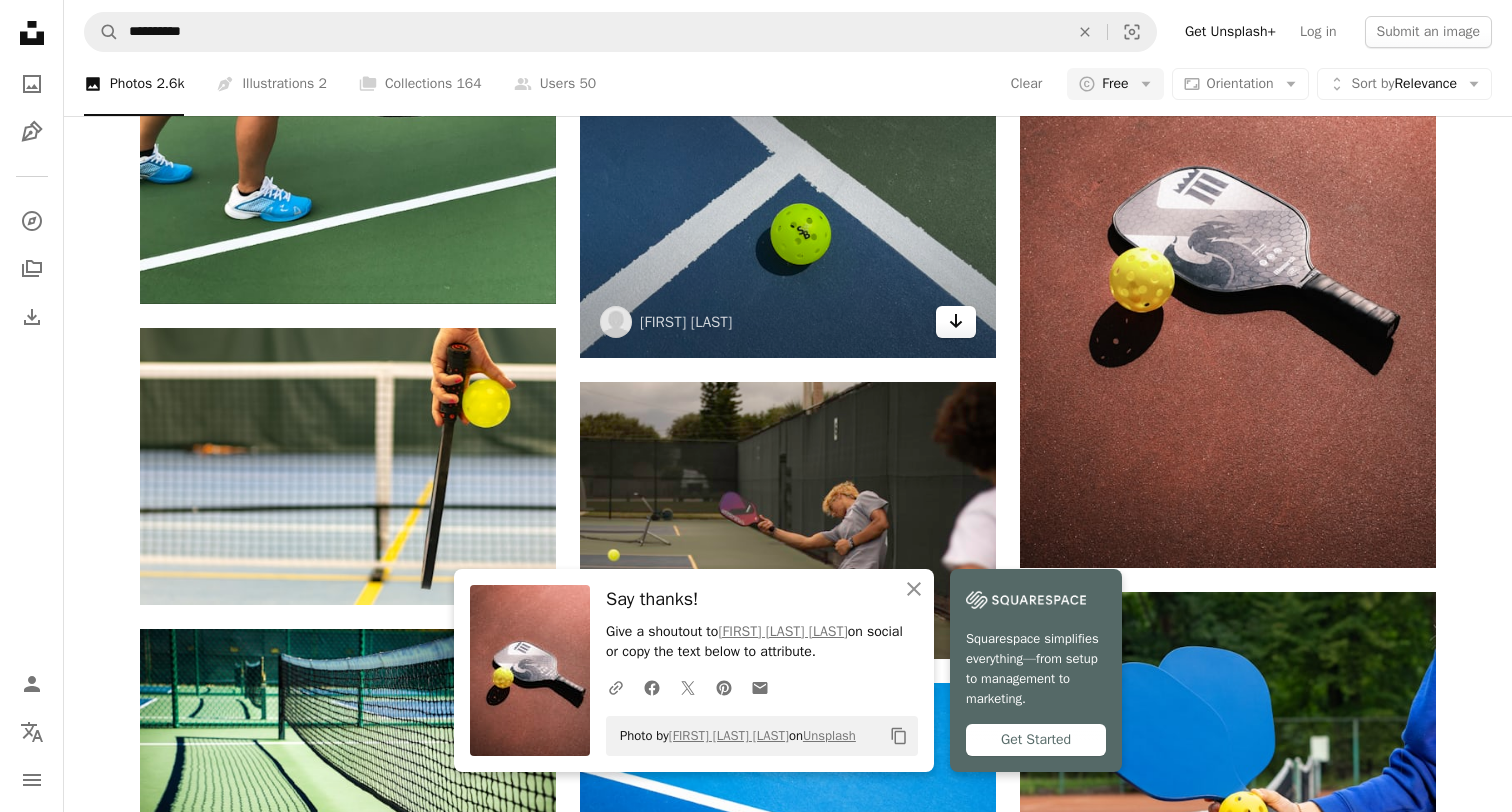 click on "Arrow pointing down" 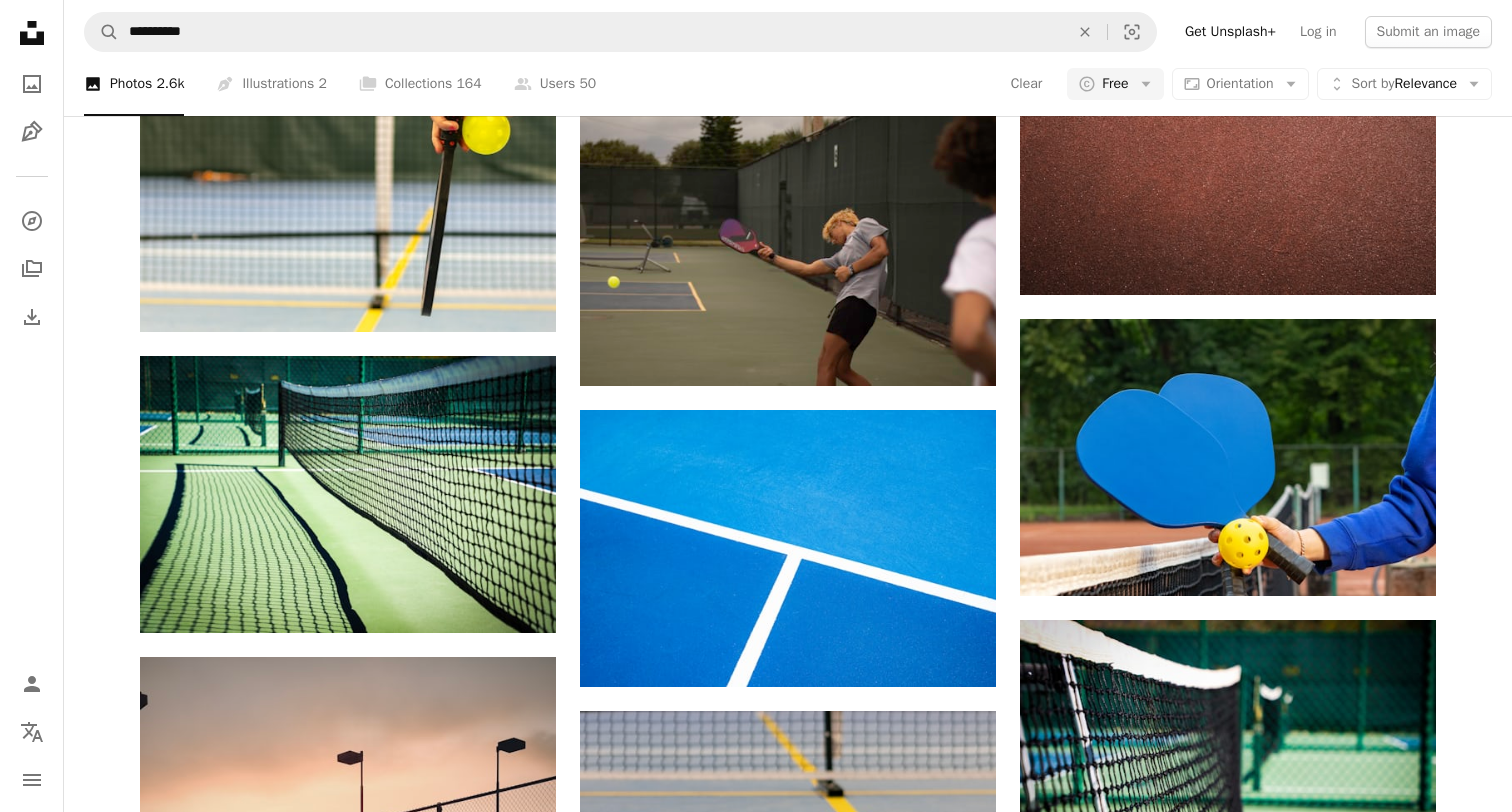 scroll, scrollTop: 1629, scrollLeft: 0, axis: vertical 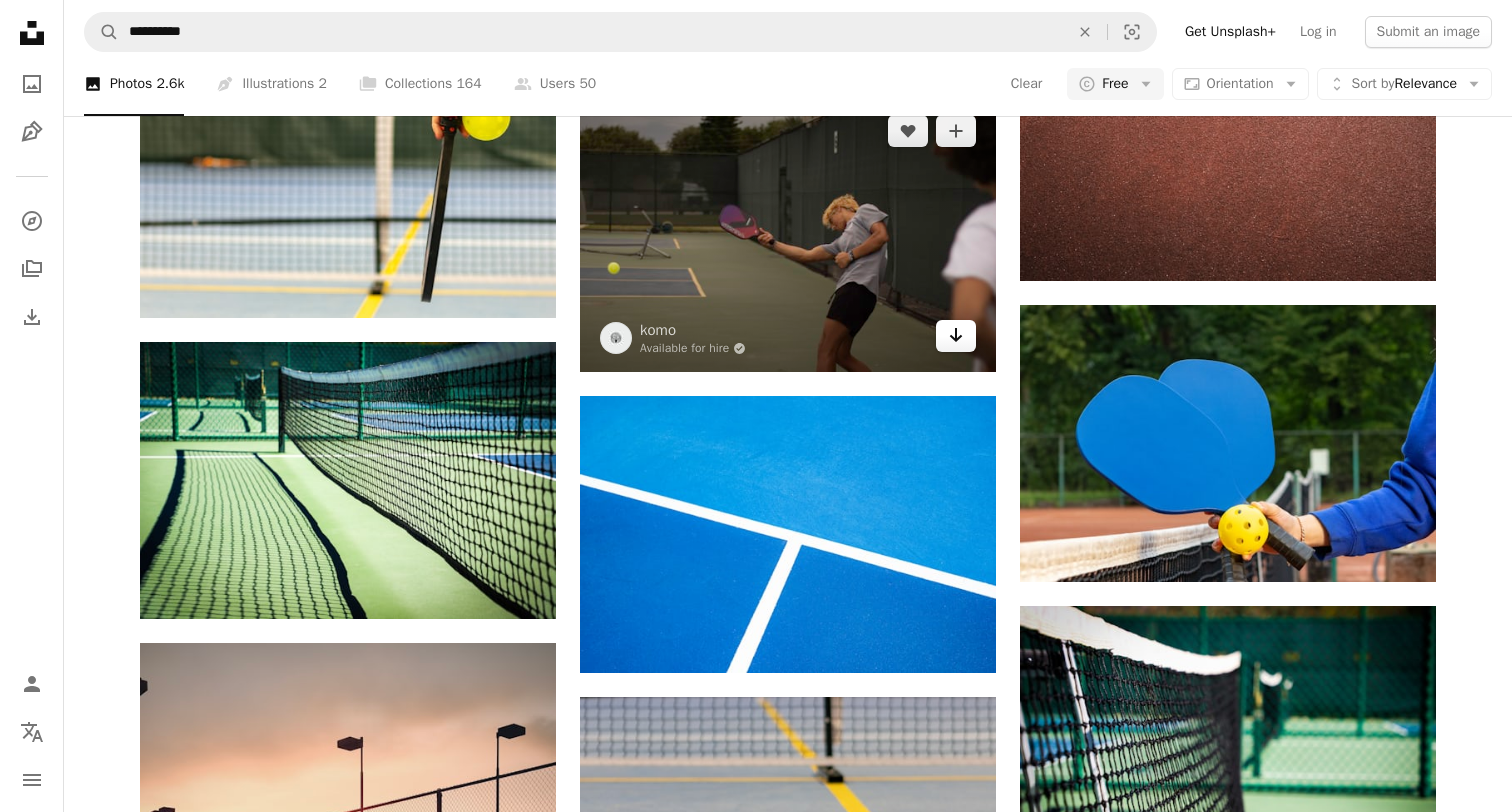 click on "Arrow pointing down" at bounding box center [956, 336] 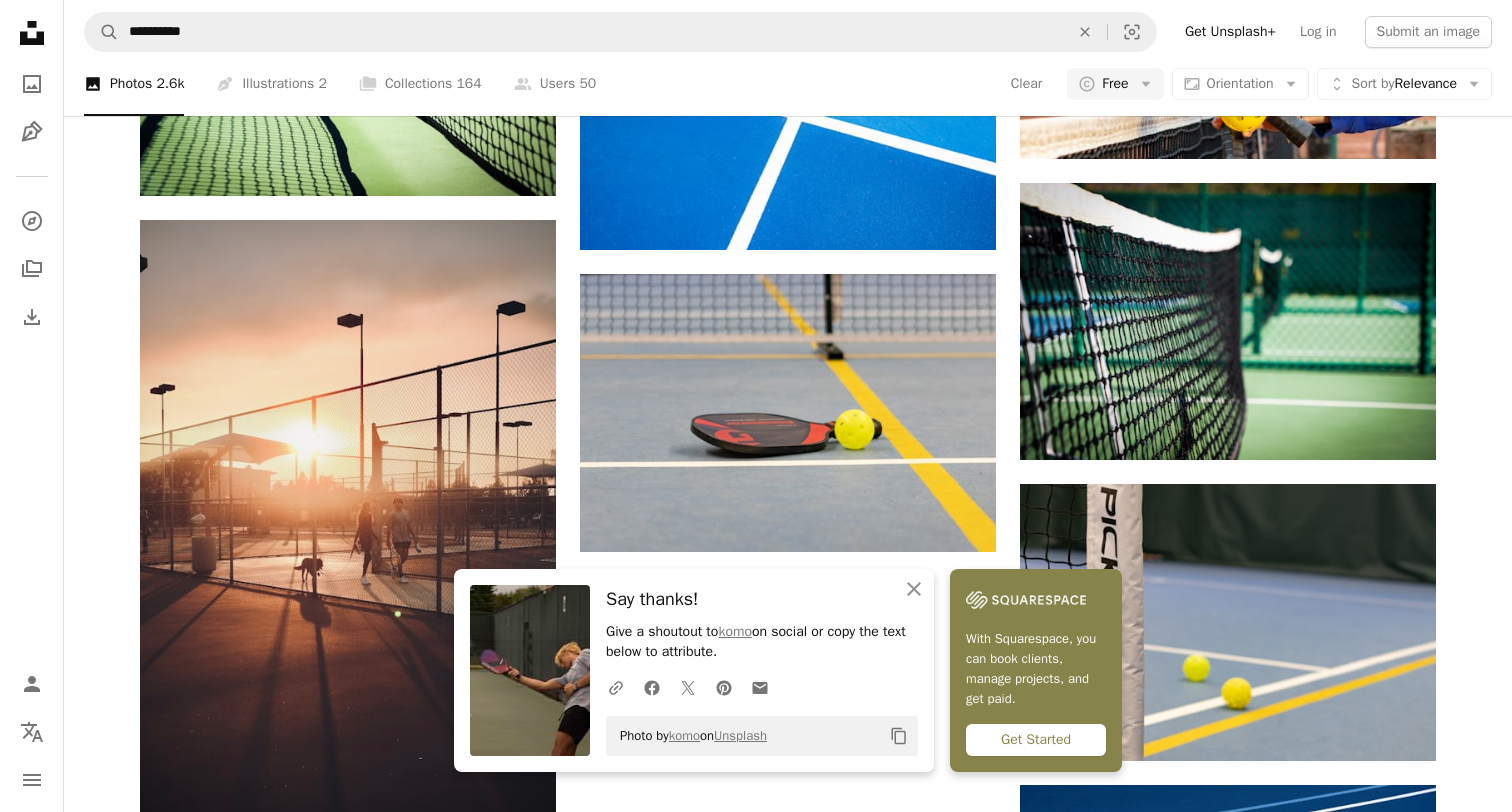 scroll, scrollTop: 2051, scrollLeft: 0, axis: vertical 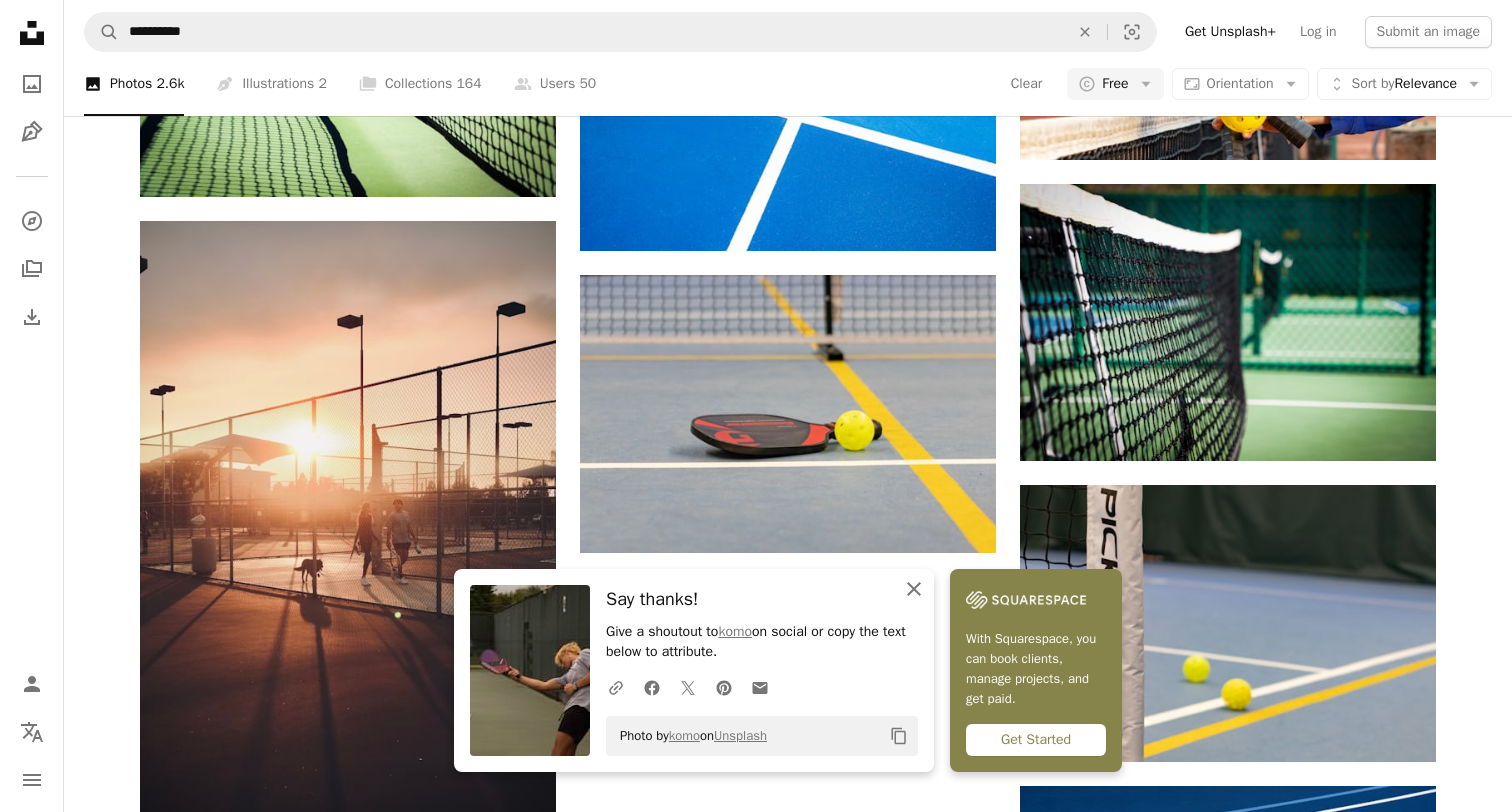 click on "An X shape" 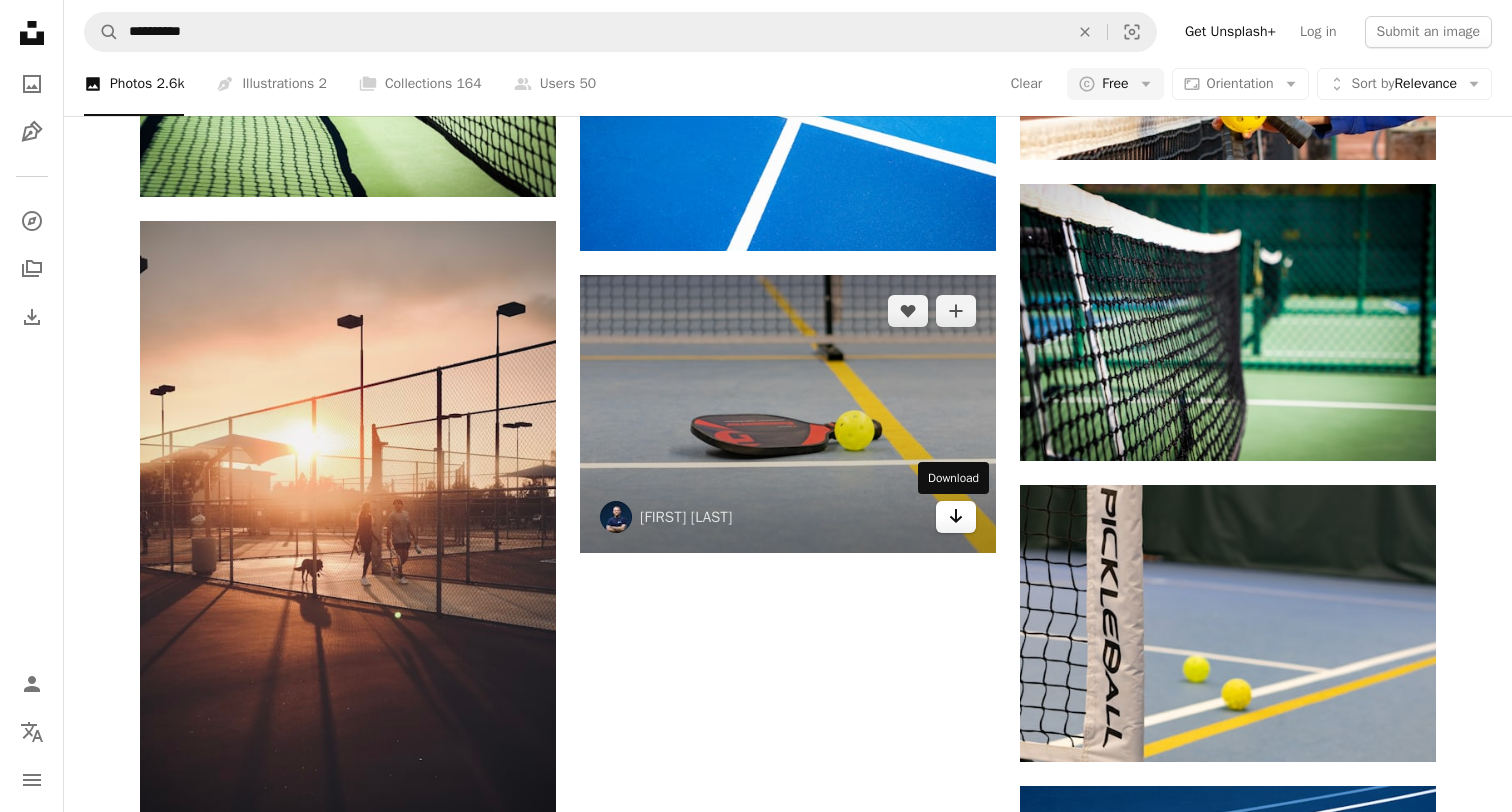 click on "Arrow pointing down" 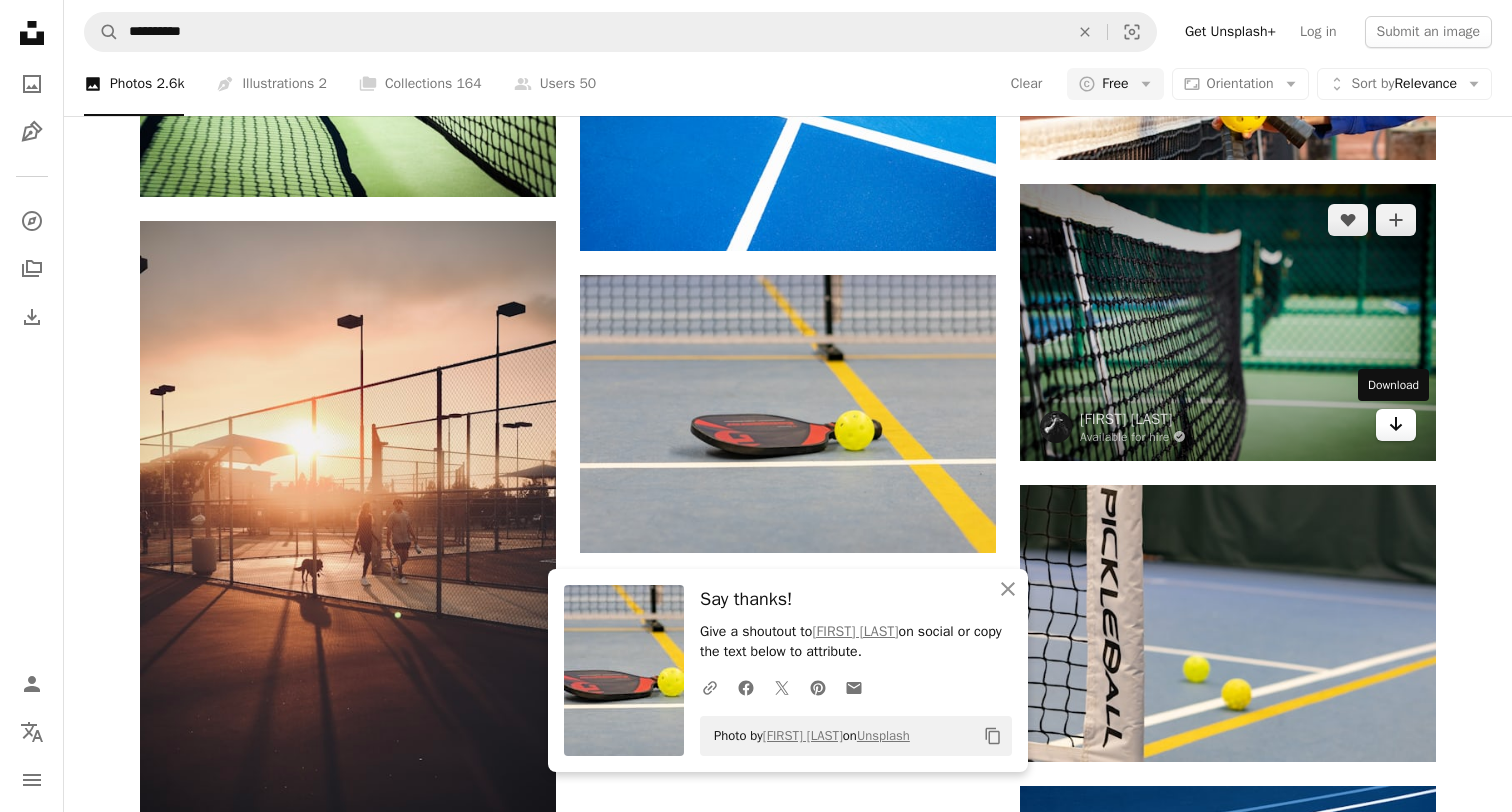click 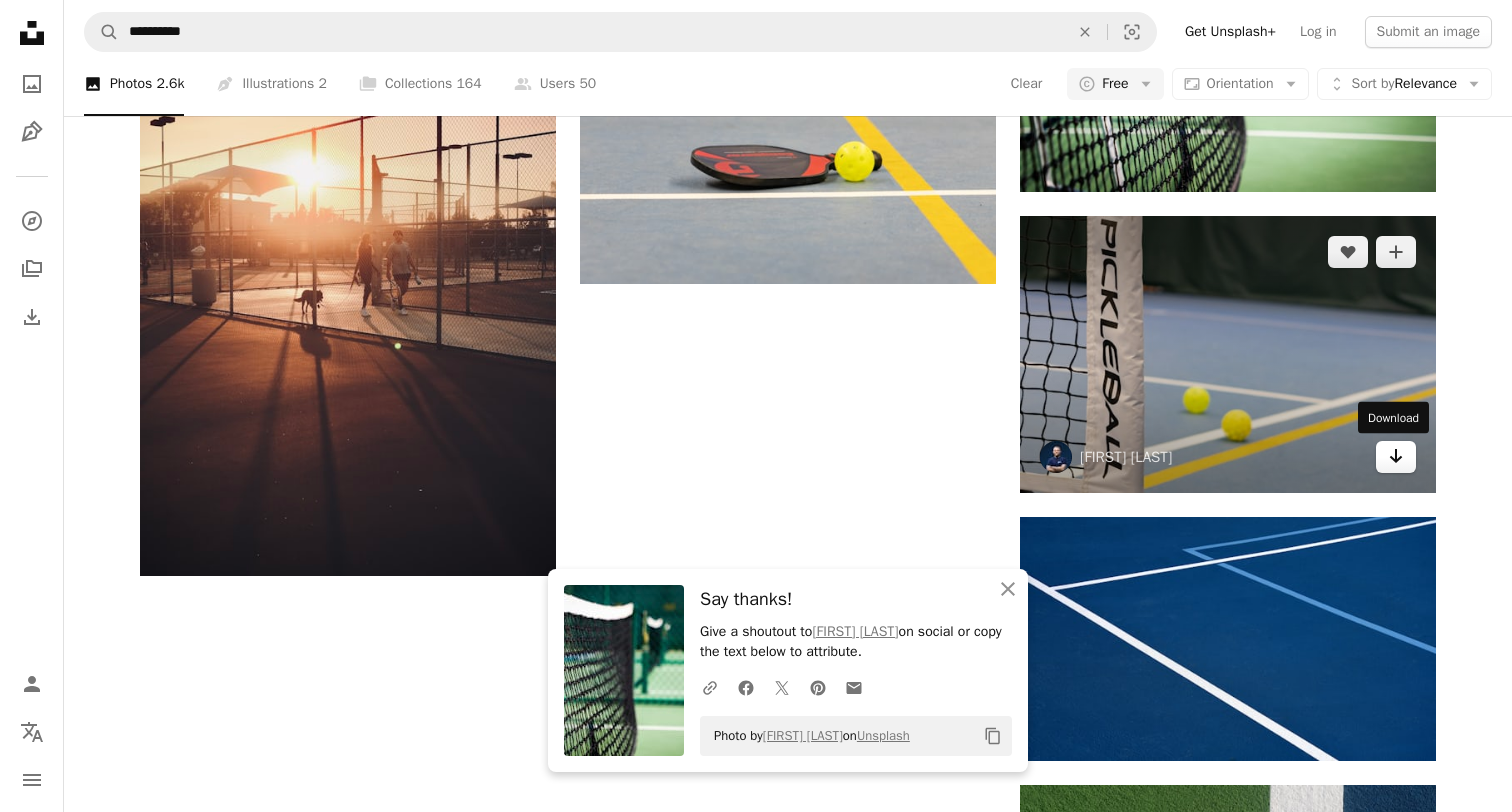 click on "Arrow pointing down" 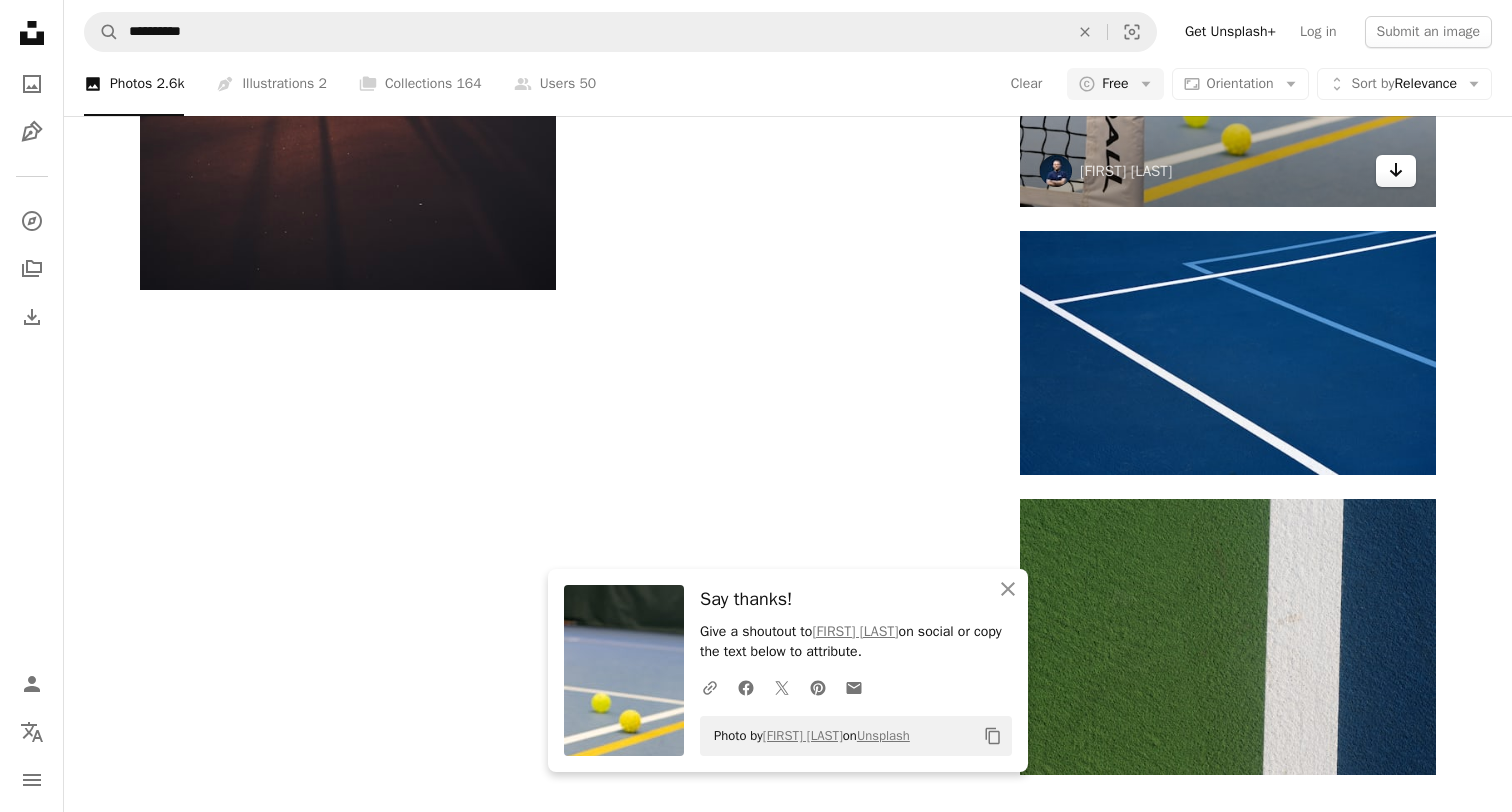 scroll, scrollTop: 2845, scrollLeft: 0, axis: vertical 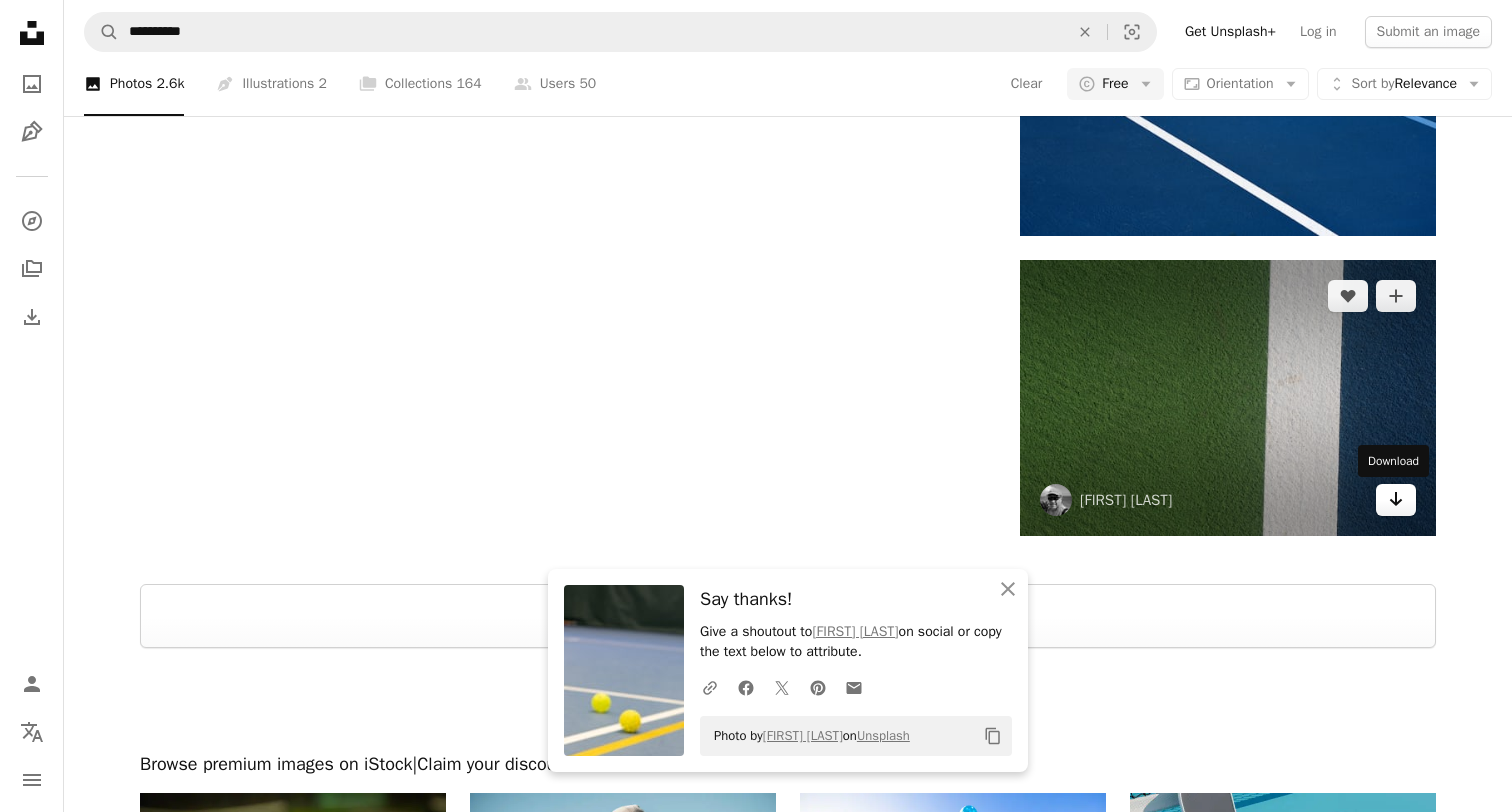 click on "Arrow pointing down" 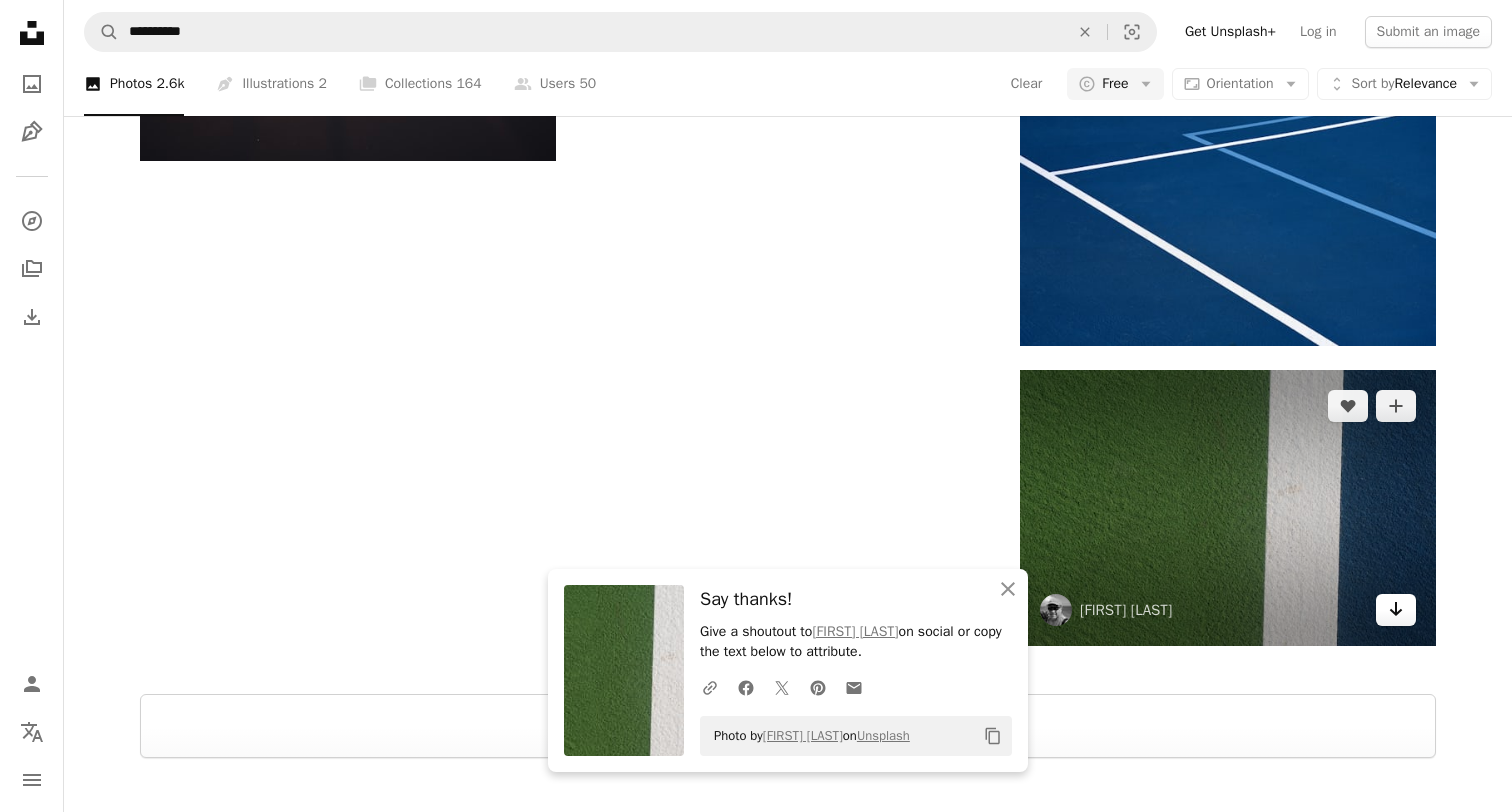 scroll, scrollTop: 2733, scrollLeft: 0, axis: vertical 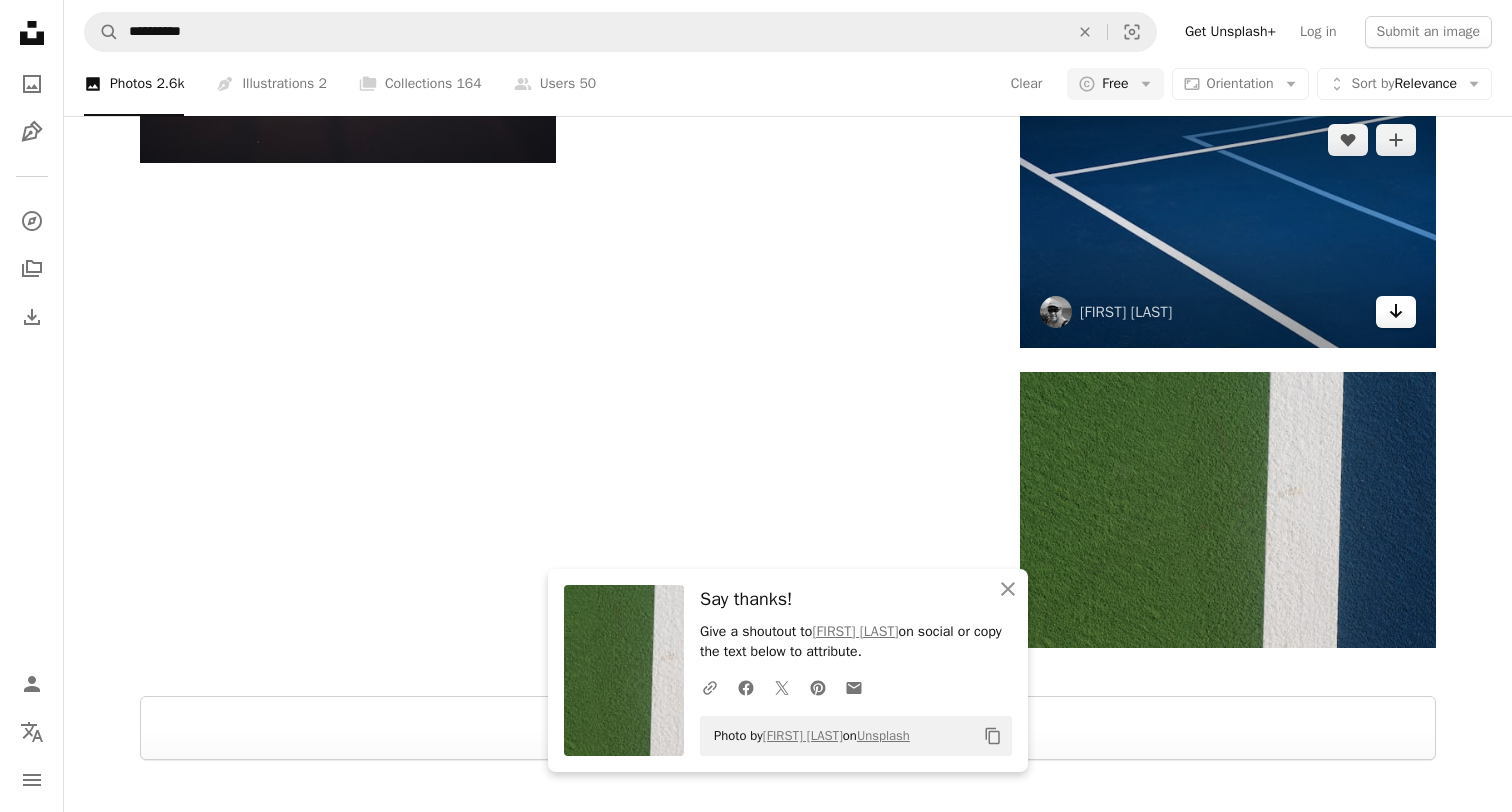 click on "Arrow pointing down" at bounding box center [1396, 312] 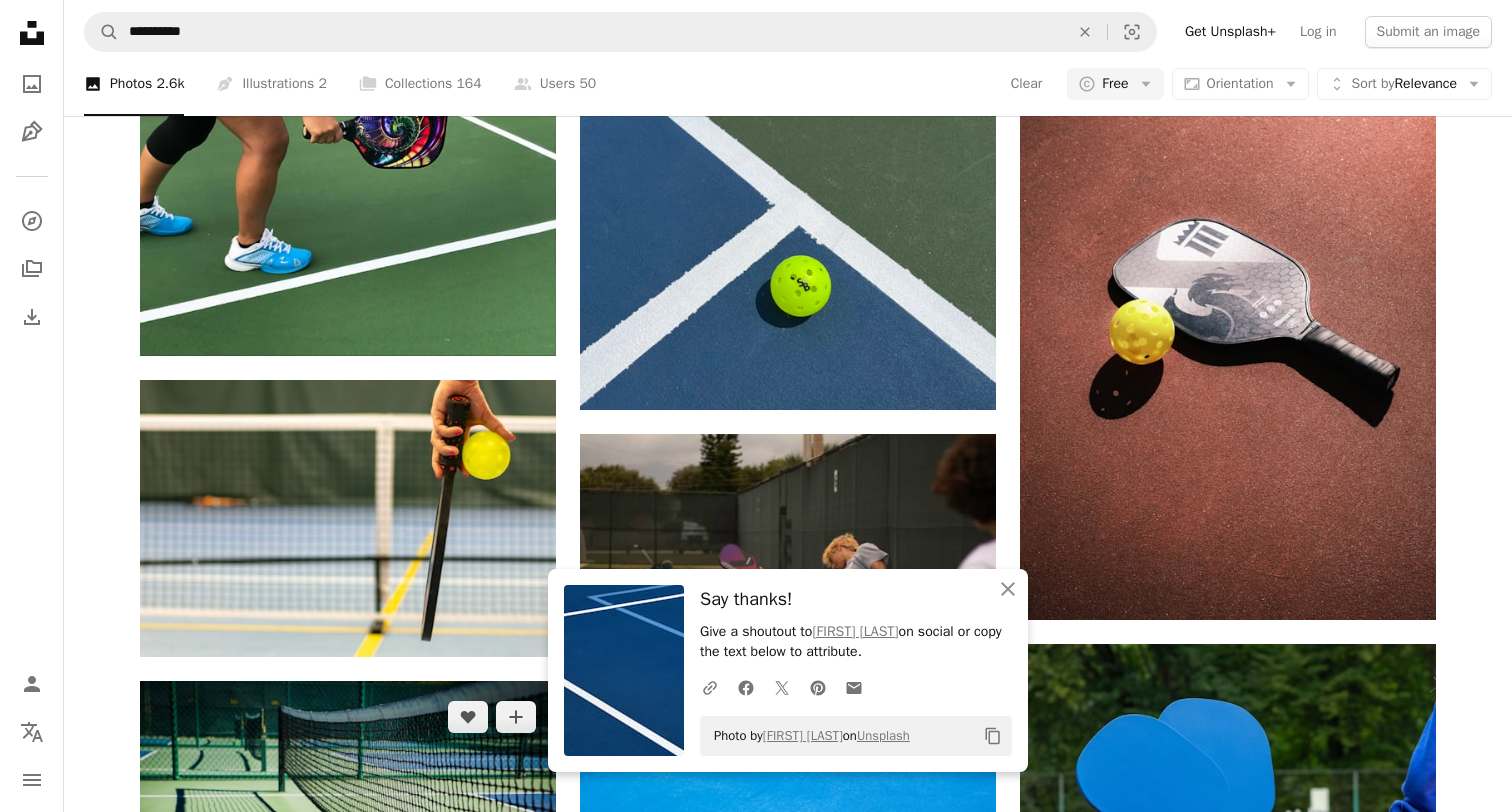 scroll, scrollTop: 1298, scrollLeft: 0, axis: vertical 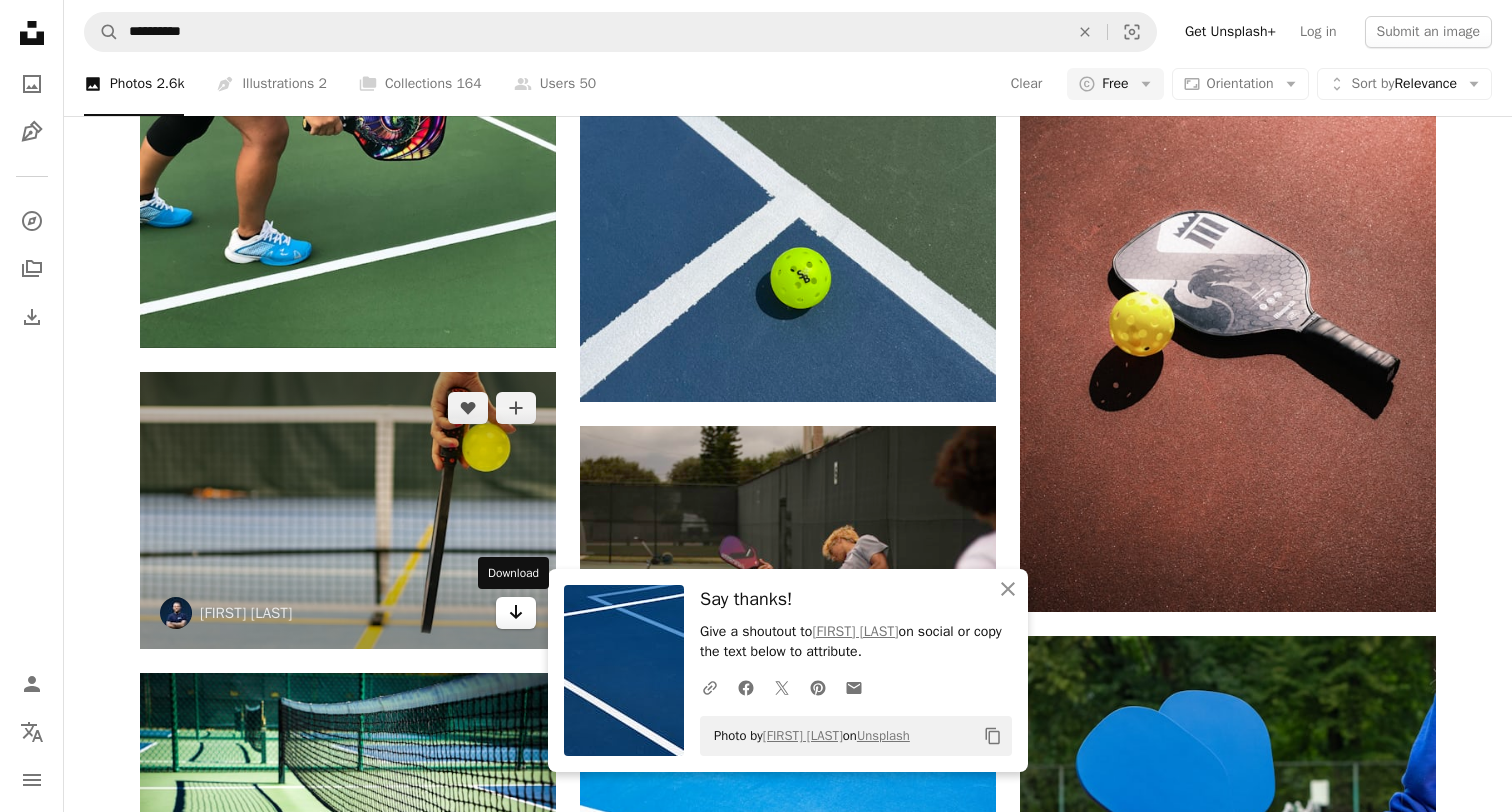 click on "Arrow pointing down" 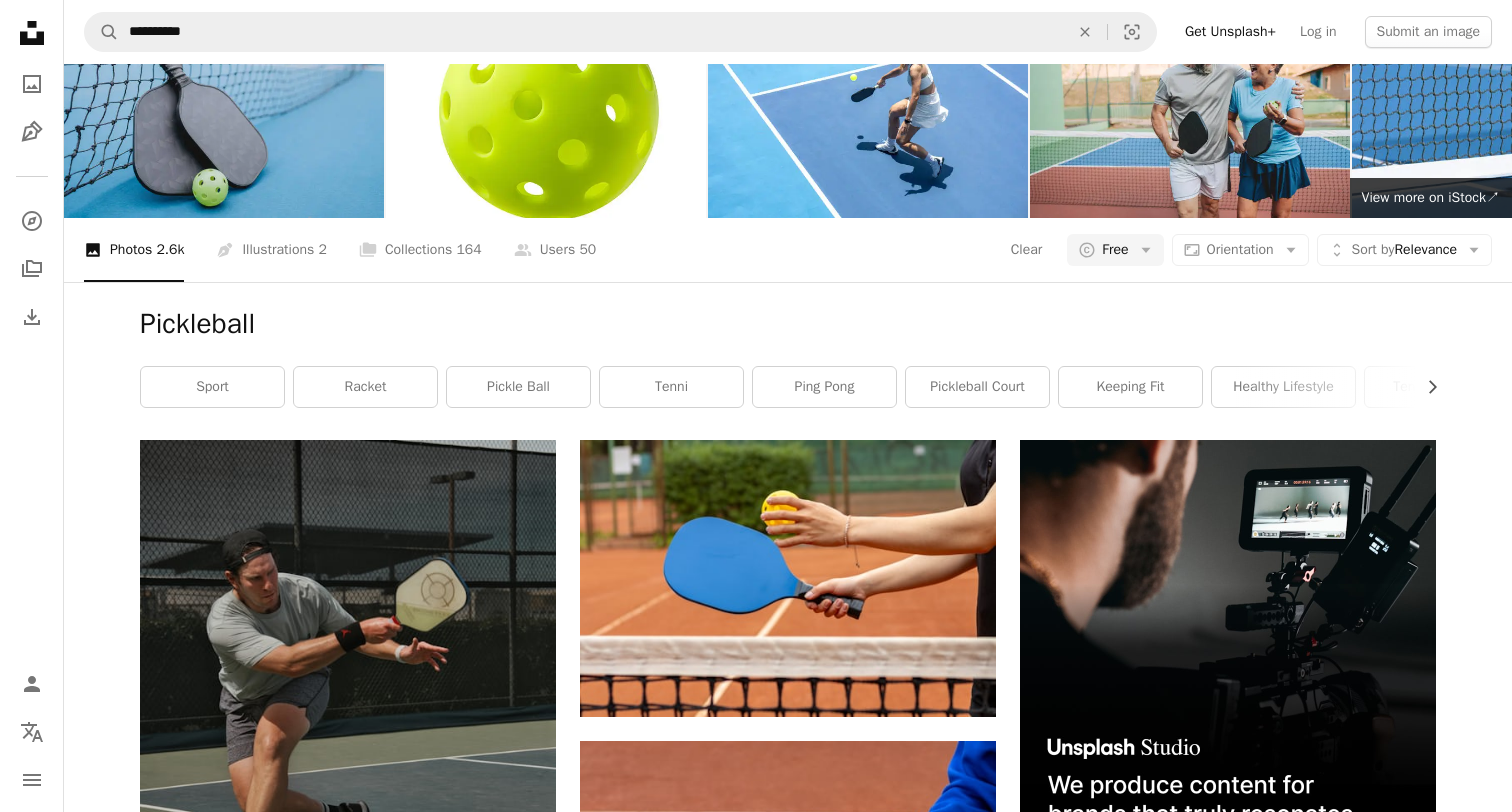 scroll, scrollTop: 0, scrollLeft: 0, axis: both 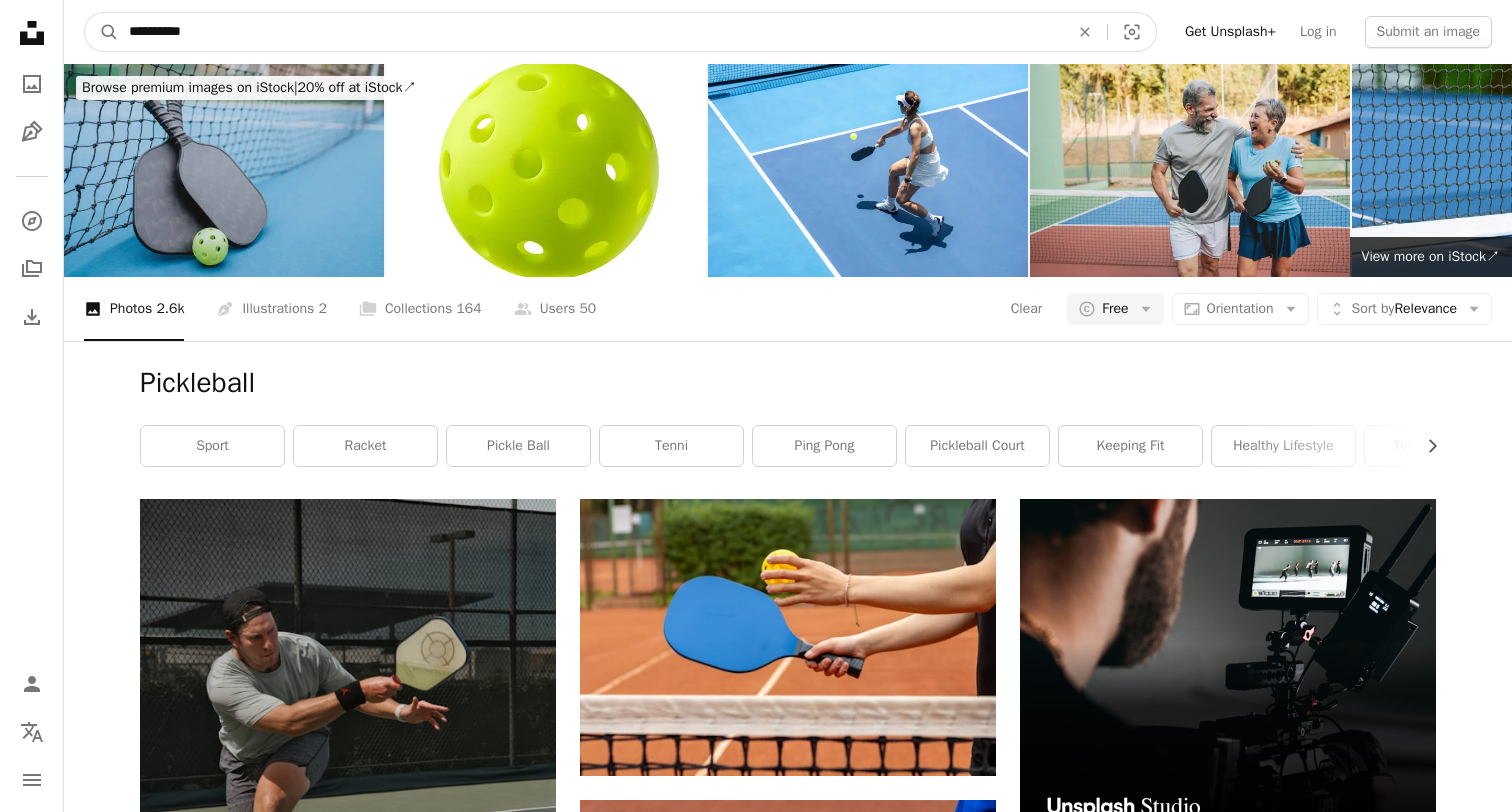 click on "**********" at bounding box center [591, 32] 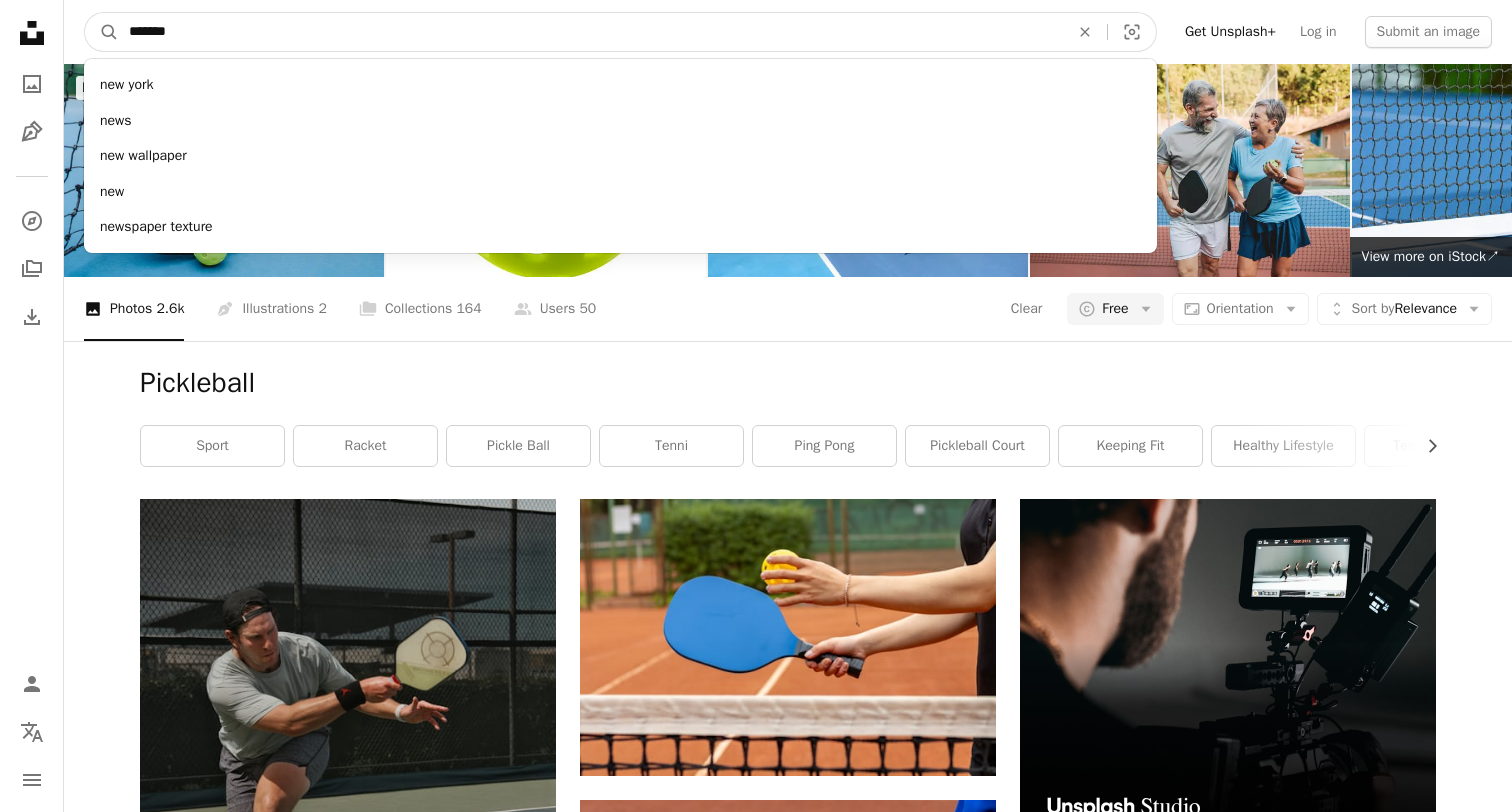 type on "********" 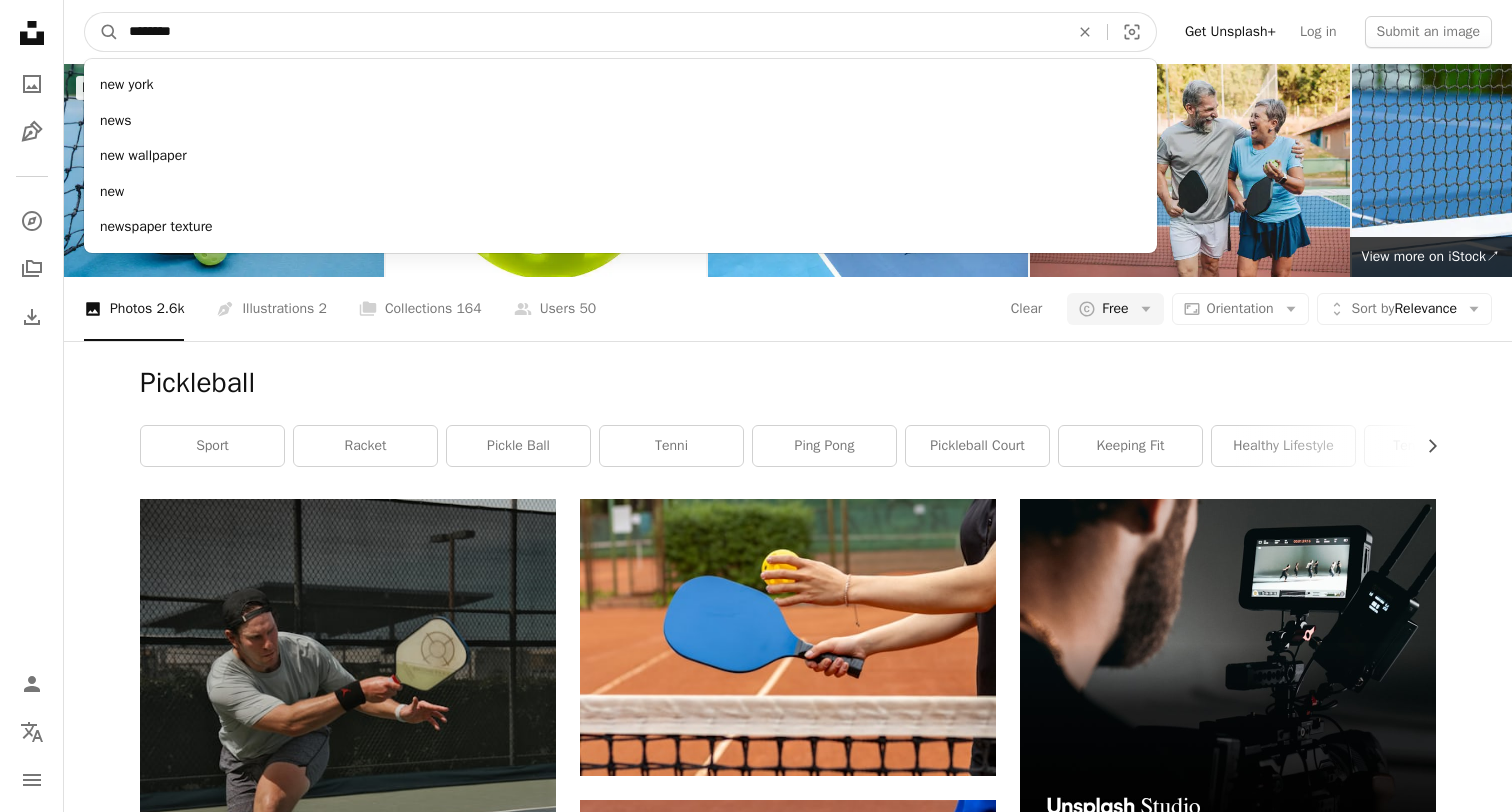 click on "A magnifying glass" at bounding box center (102, 32) 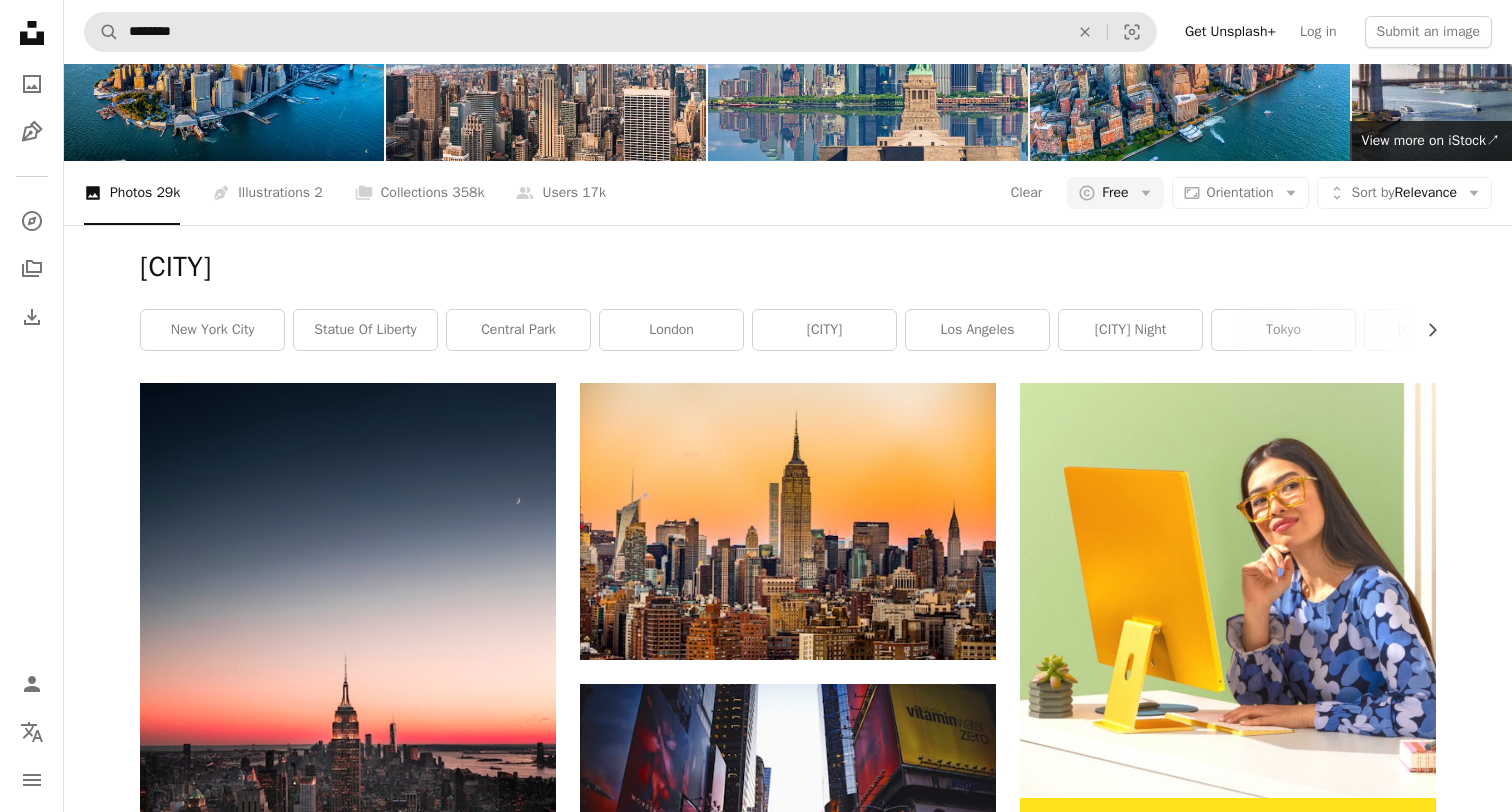 scroll, scrollTop: 0, scrollLeft: 0, axis: both 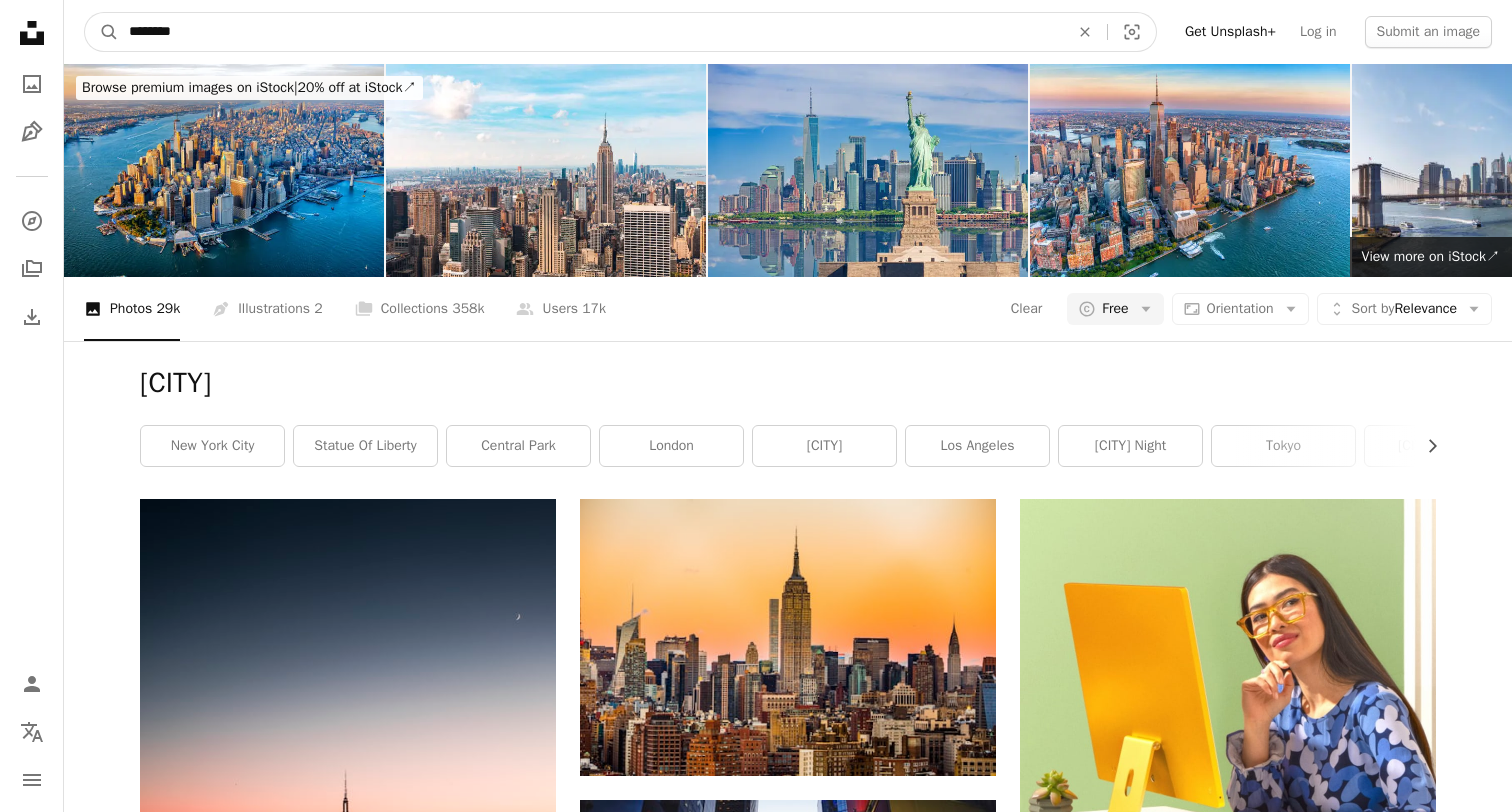 click on "********" at bounding box center [591, 32] 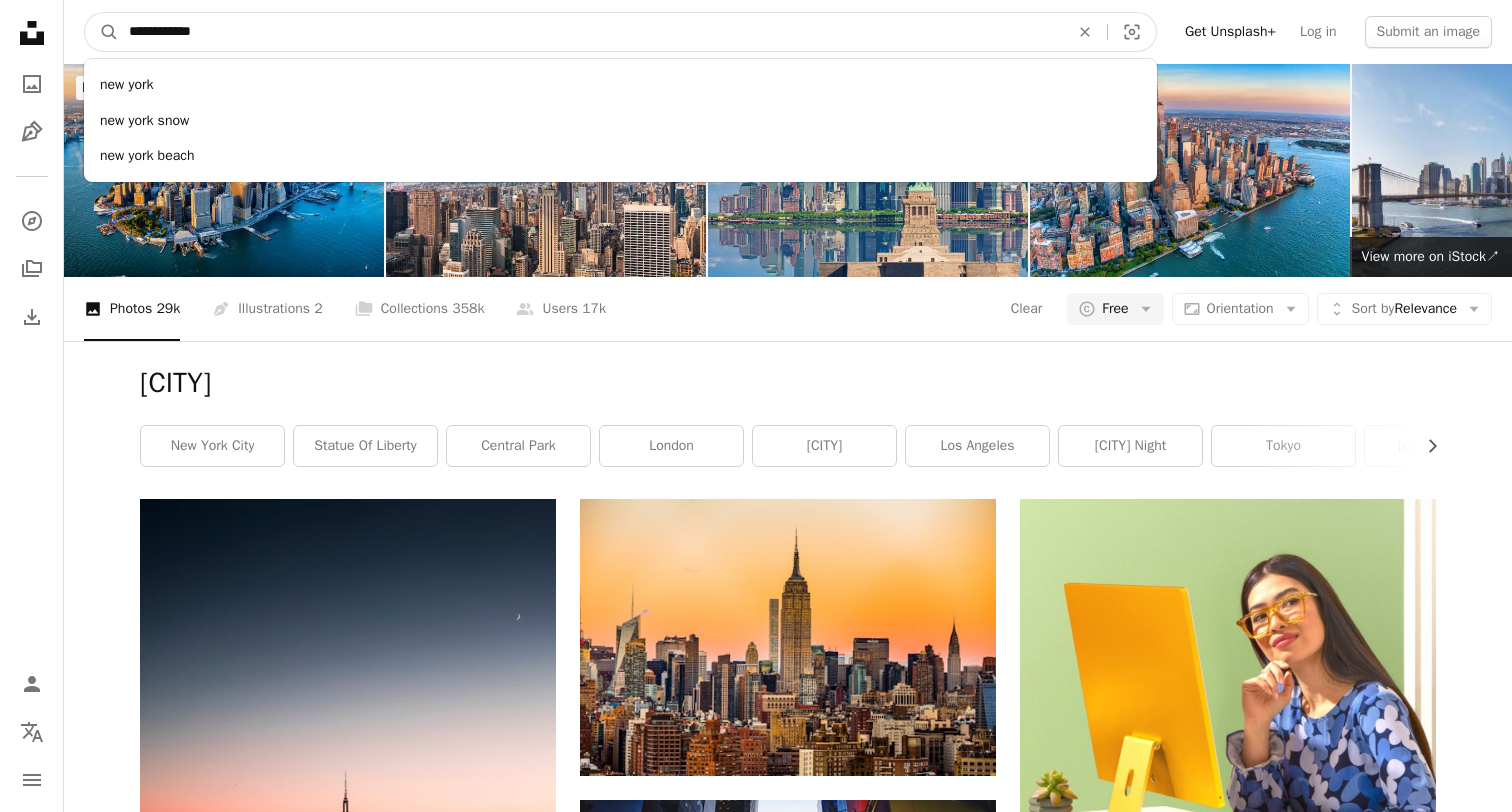 type on "**********" 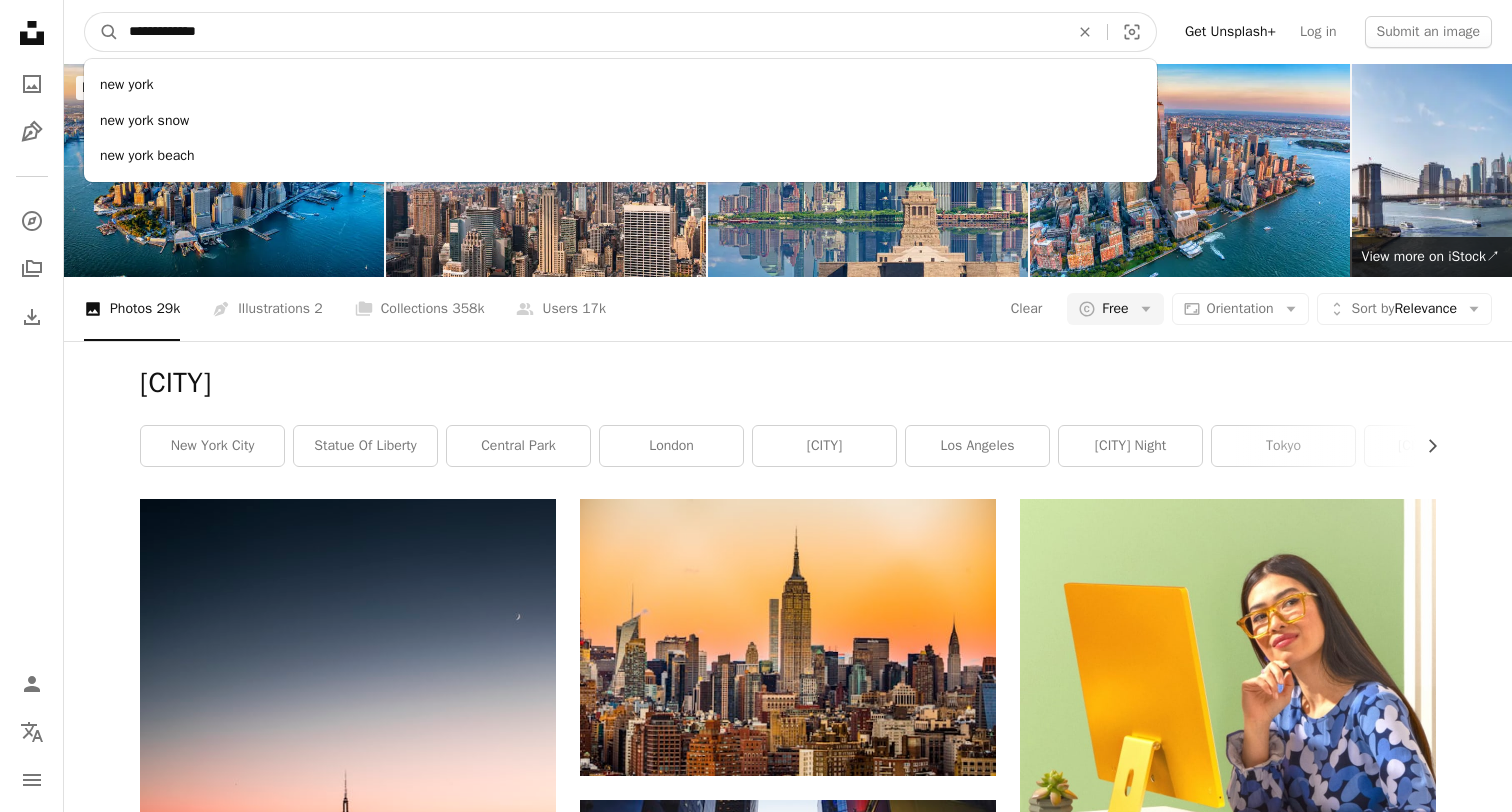 click on "A magnifying glass" at bounding box center (102, 32) 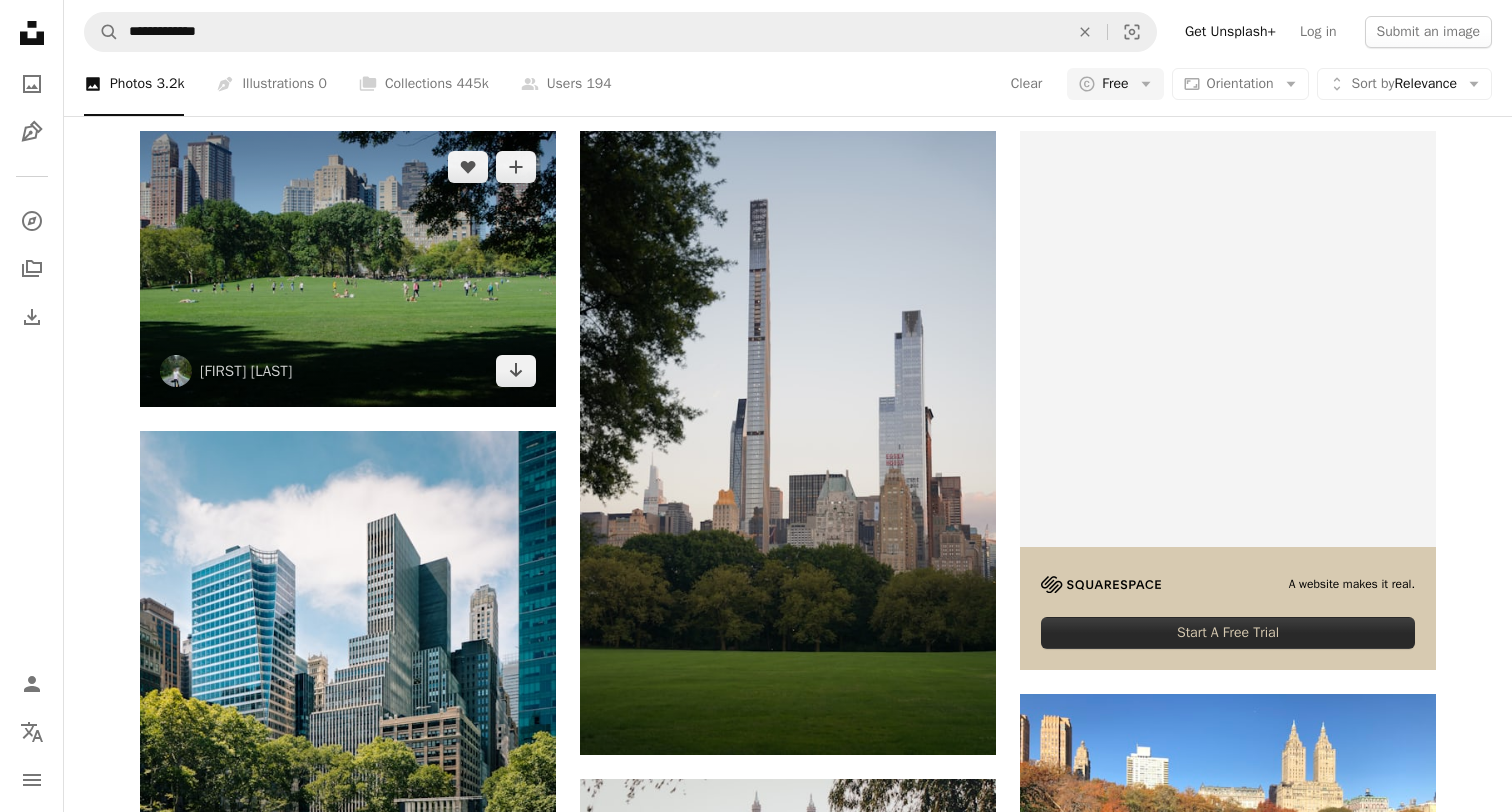 scroll, scrollTop: 372, scrollLeft: 0, axis: vertical 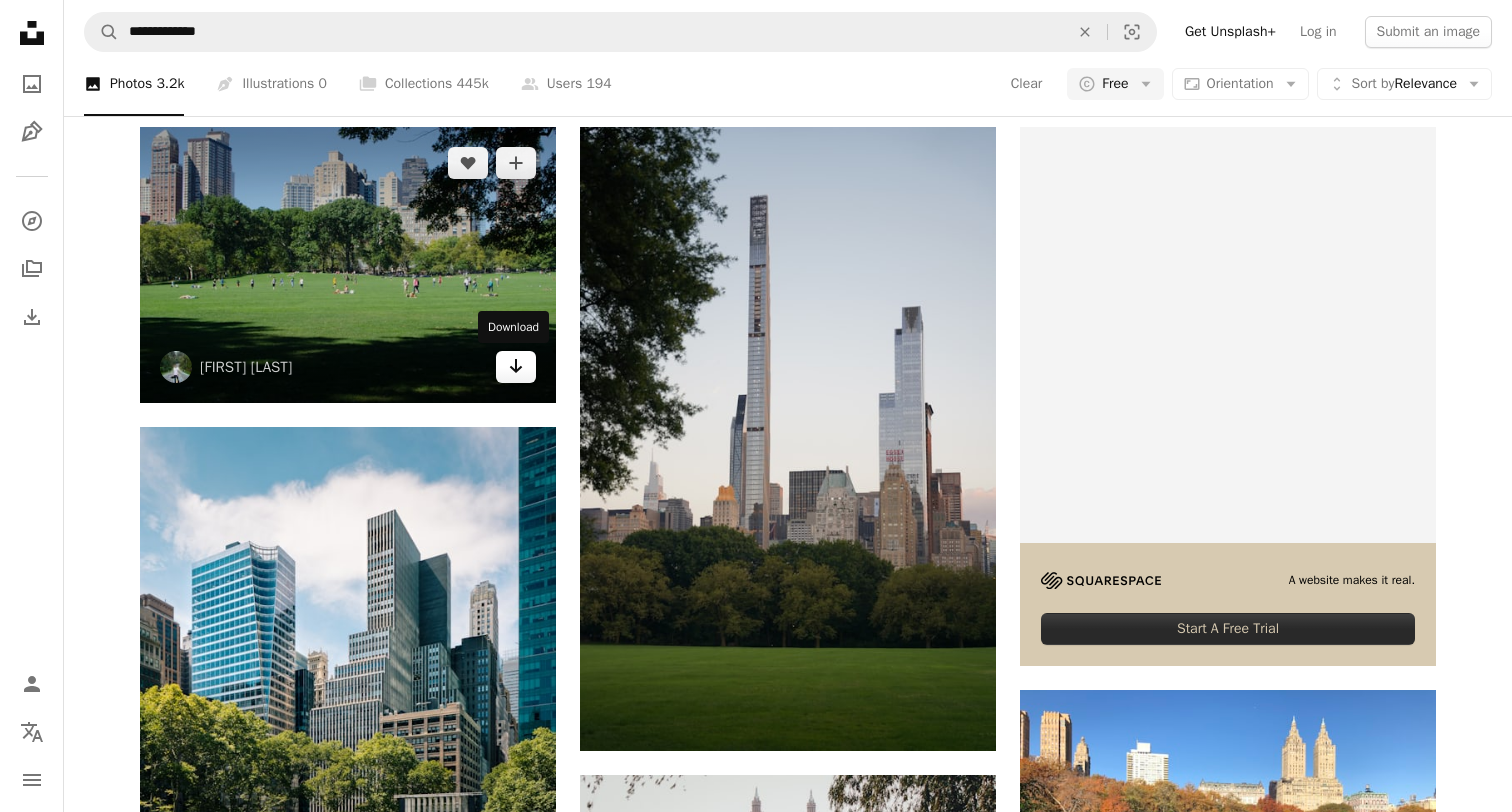 click on "Arrow pointing down" 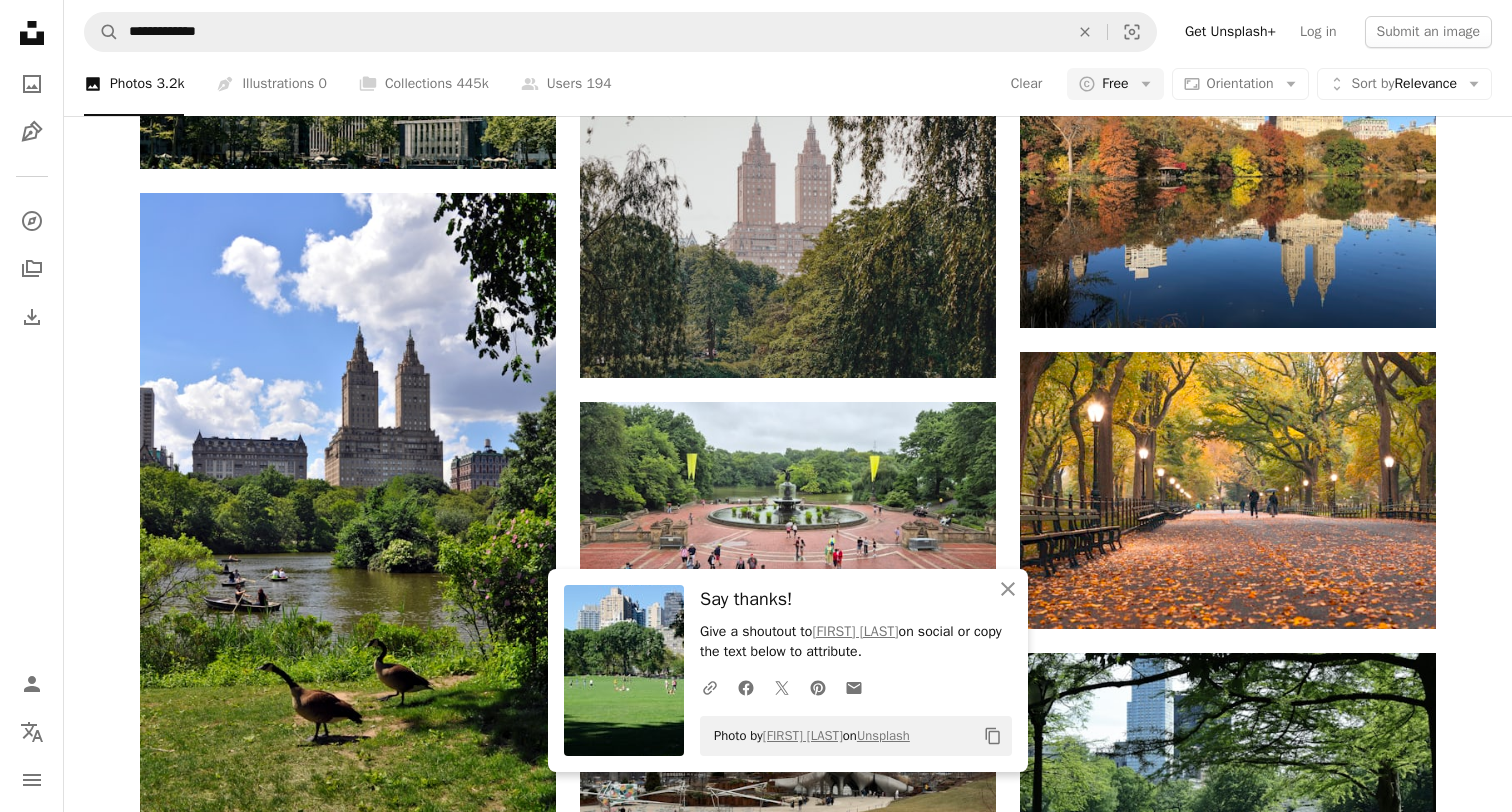 click on "A heart A plus sign [FIRST] [LAST] Arrow pointing down A heart A plus sign [FIRST] [LAST] Arrow pointing down A heart A plus sign [FIRST] [LAST] Arrow pointing down A heart A plus sign [FIRST] Available for hire A checkmark inside of a circle Arrow pointing down A heart A plus sign [FIRST] [LAST] Arrow pointing down A heart A plus sign [FIRST] [LAST] Arrow pointing down A heart A plus sign [FIRST] [LAST] Arrow pointing down A heart A plus sign [FIRST] Arrow pointing down A heart A plus sign [FIRST] Arrow pointing down A heart A plus sign [FIRST] Arrow pointing down A heart A plus sign [FIRST] Arrow pointing down –– ––– –––  –– ––– –  ––– –––  ––––  –   – –– –––  – – ––– –– –– –––– –– A website makes it real. Start A Free Trial A heart A plus sign A heart" at bounding box center (788, 1002) 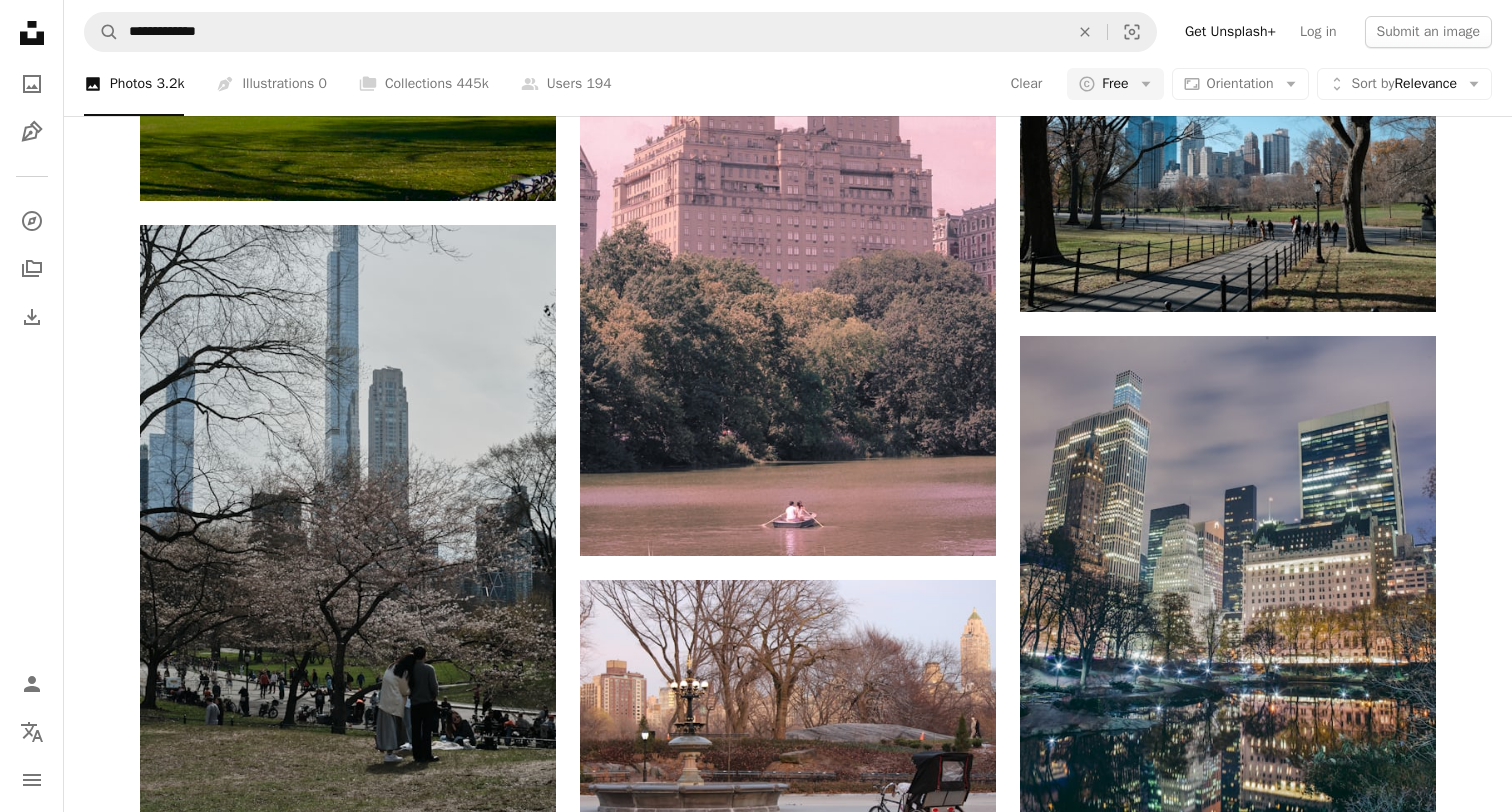 scroll, scrollTop: 1558, scrollLeft: 0, axis: vertical 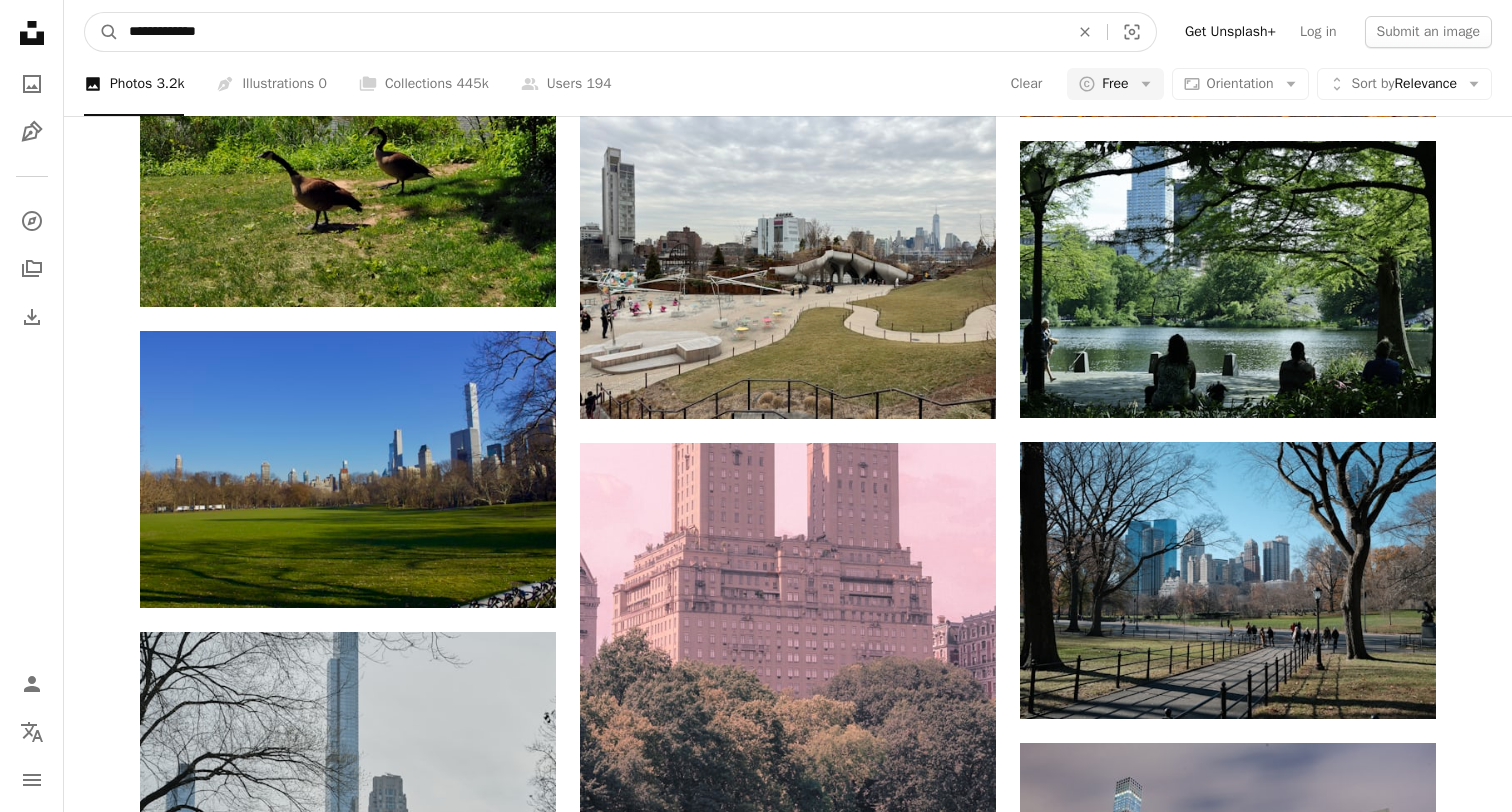 drag, startPoint x: 268, startPoint y: 40, endPoint x: 28, endPoint y: 11, distance: 241.74573 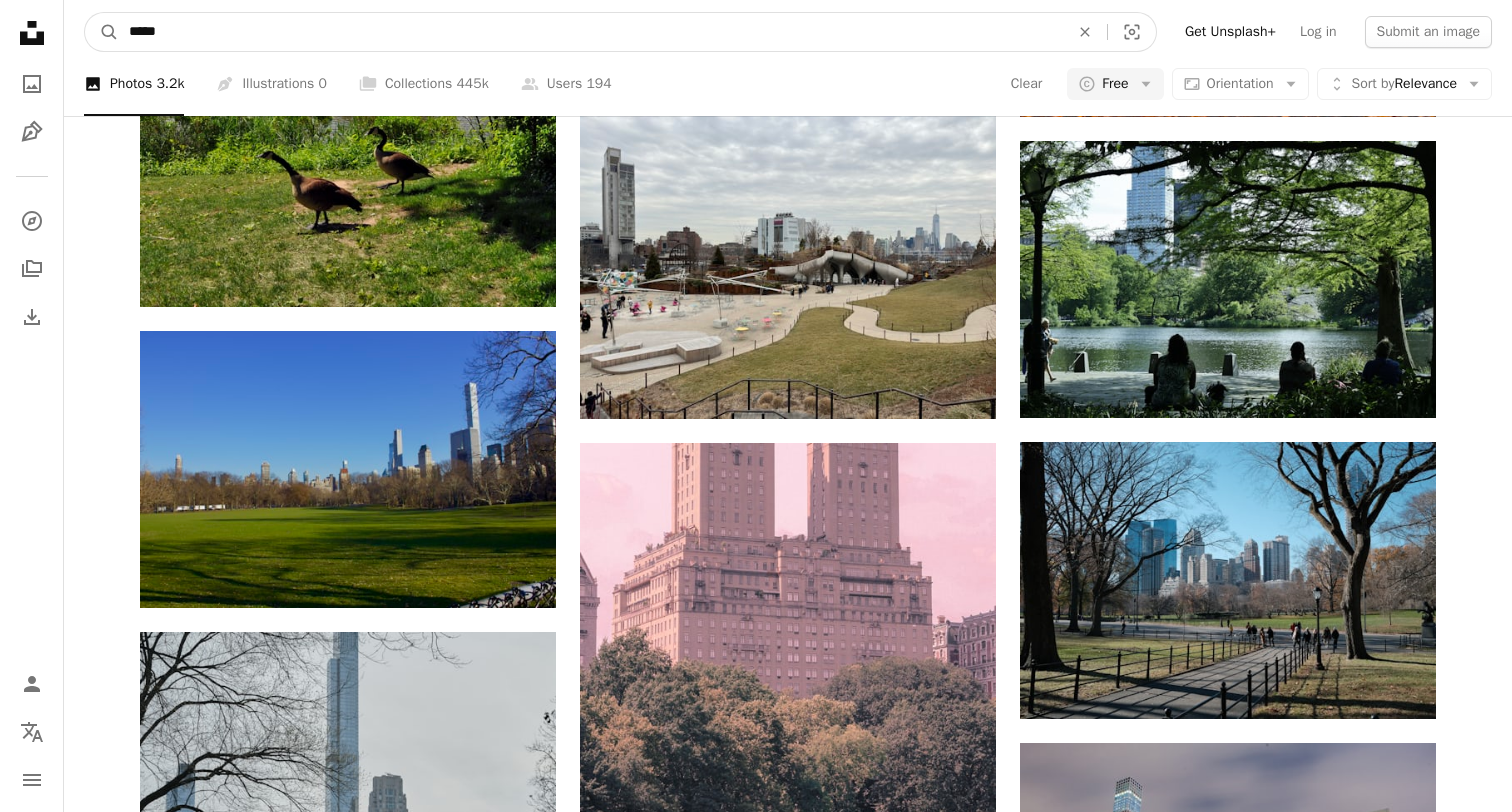 type on "******" 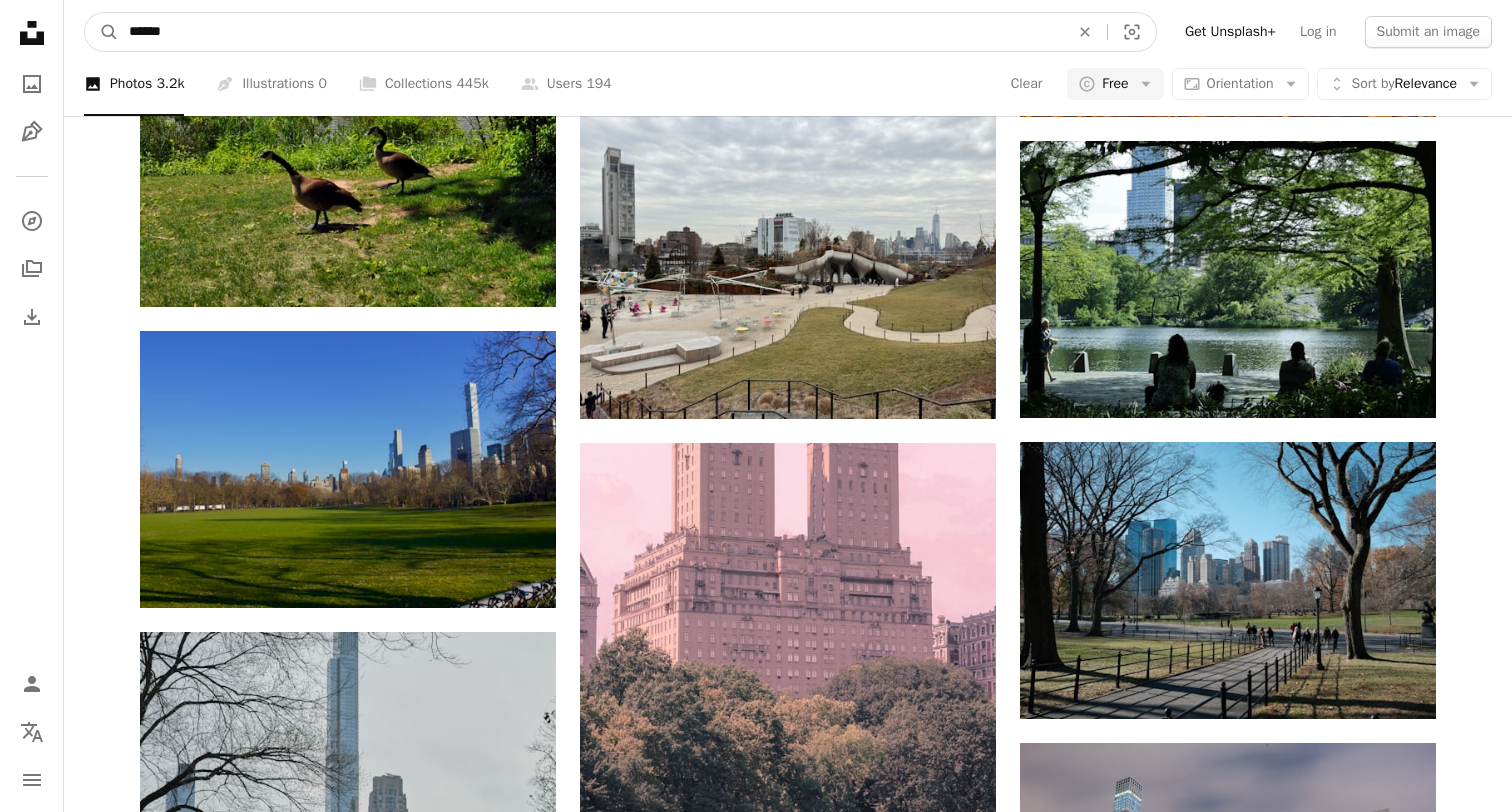 click on "A magnifying glass" at bounding box center (102, 32) 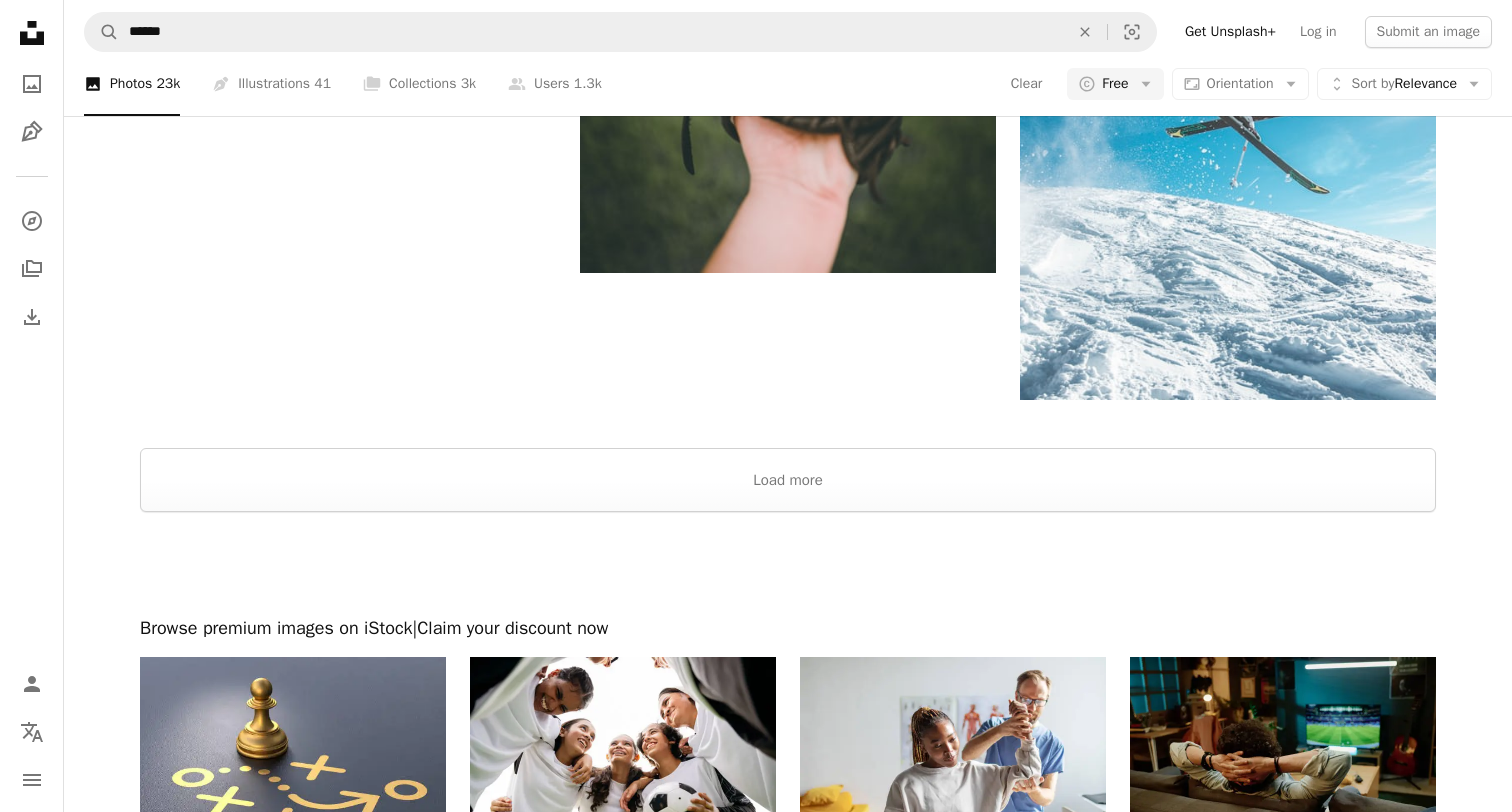 scroll, scrollTop: 3230, scrollLeft: 0, axis: vertical 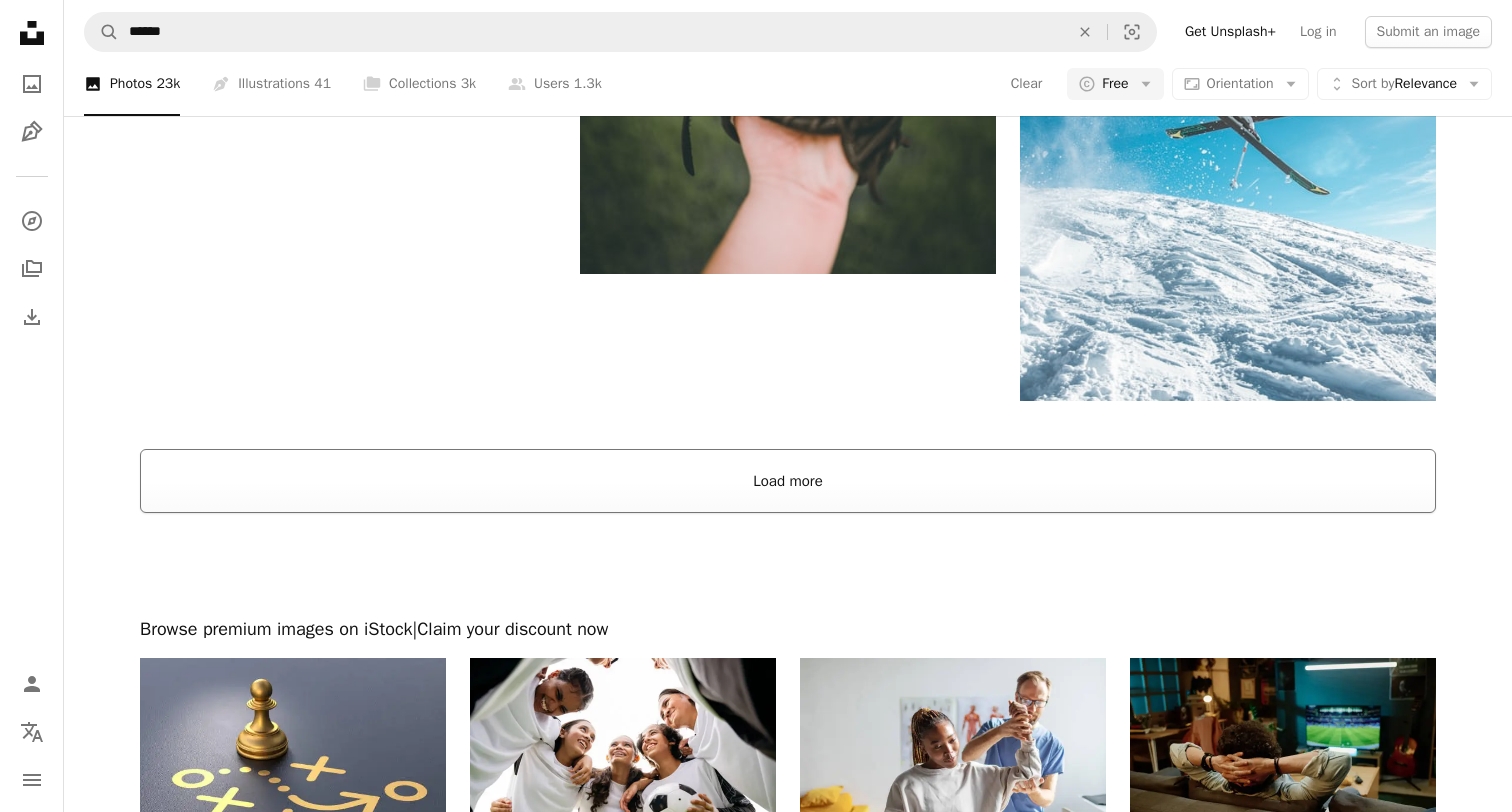 click on "Load more" at bounding box center [788, 481] 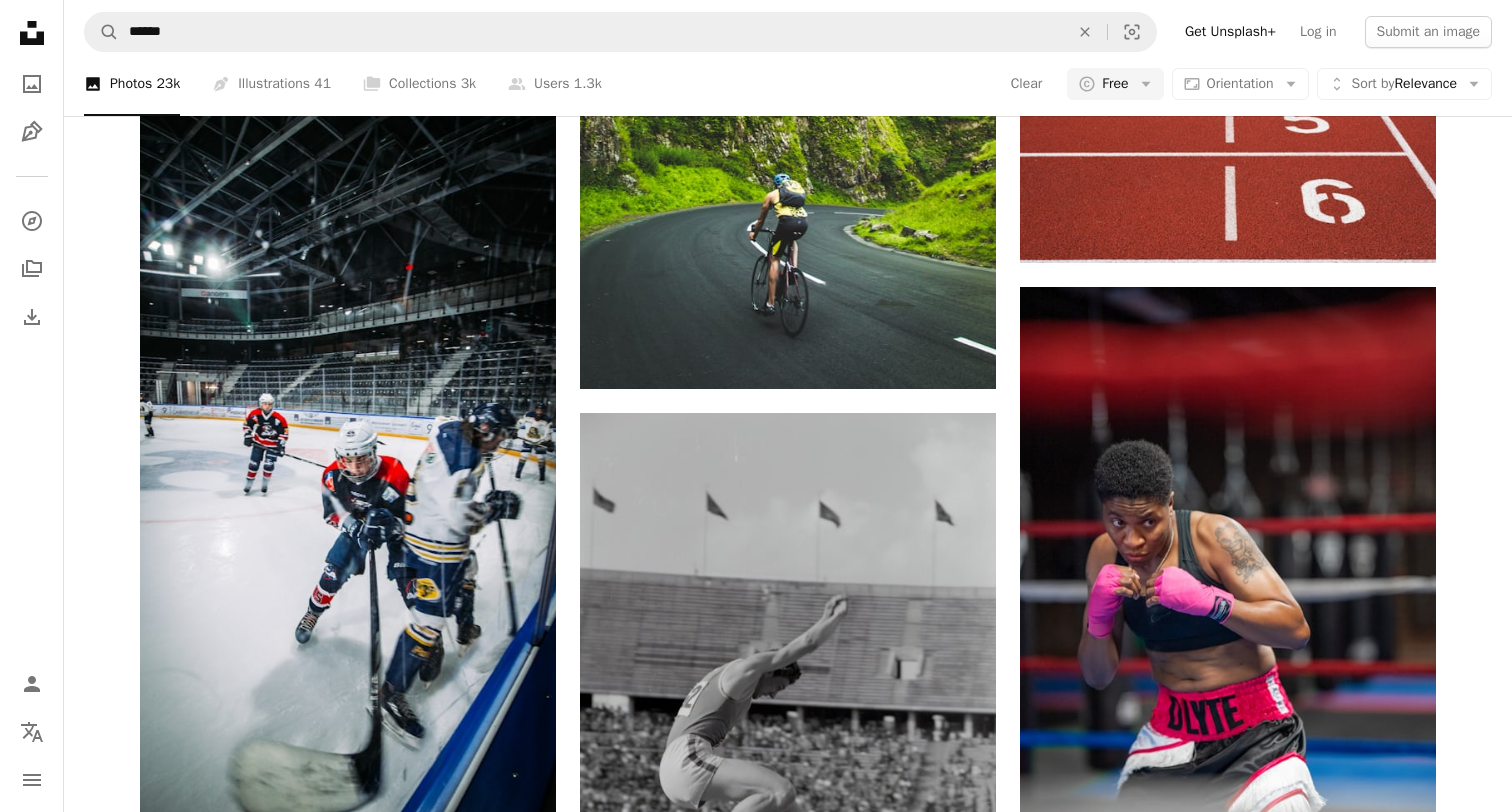 scroll, scrollTop: 6251, scrollLeft: 0, axis: vertical 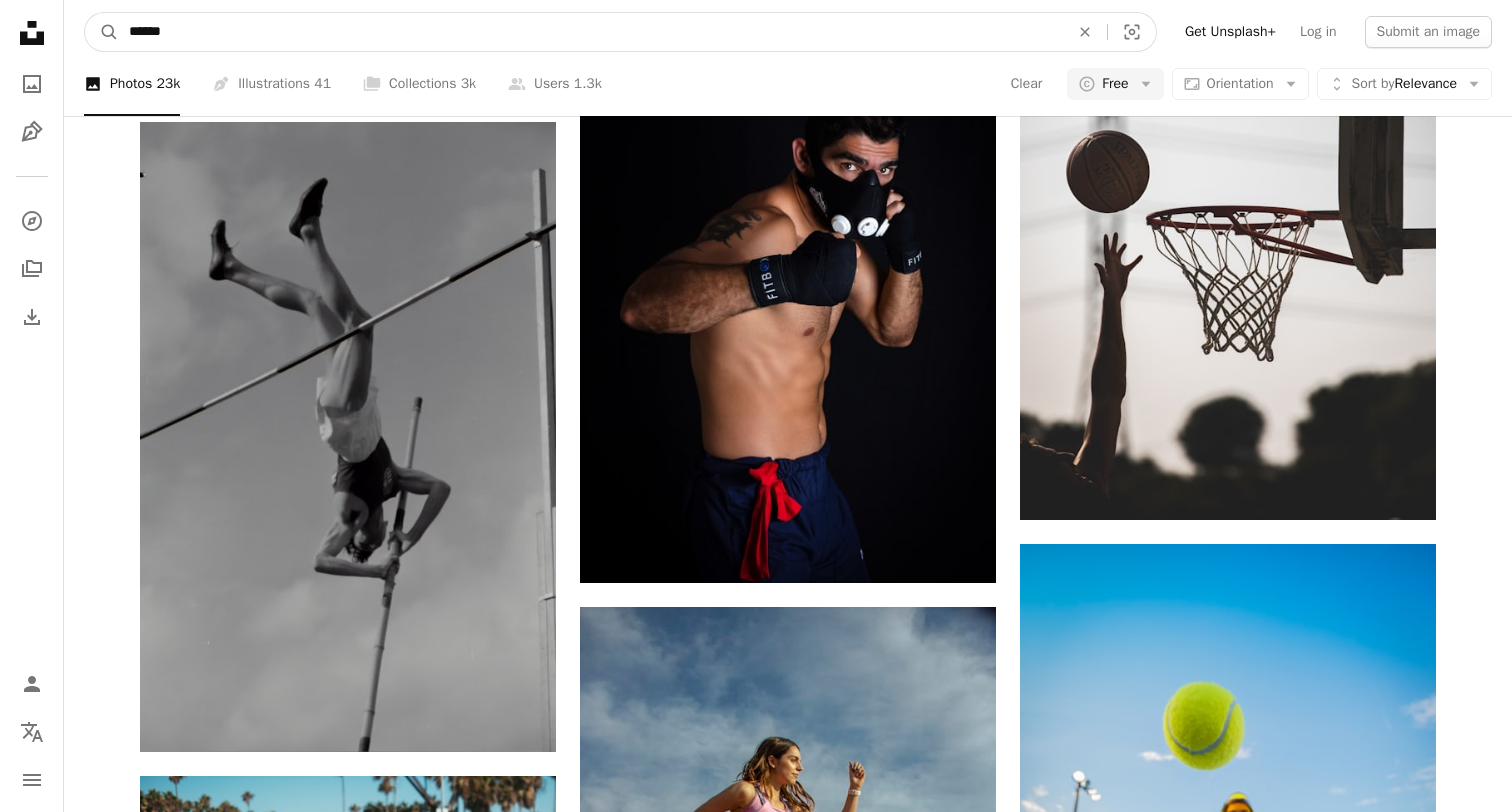 click on "******" at bounding box center (591, 32) 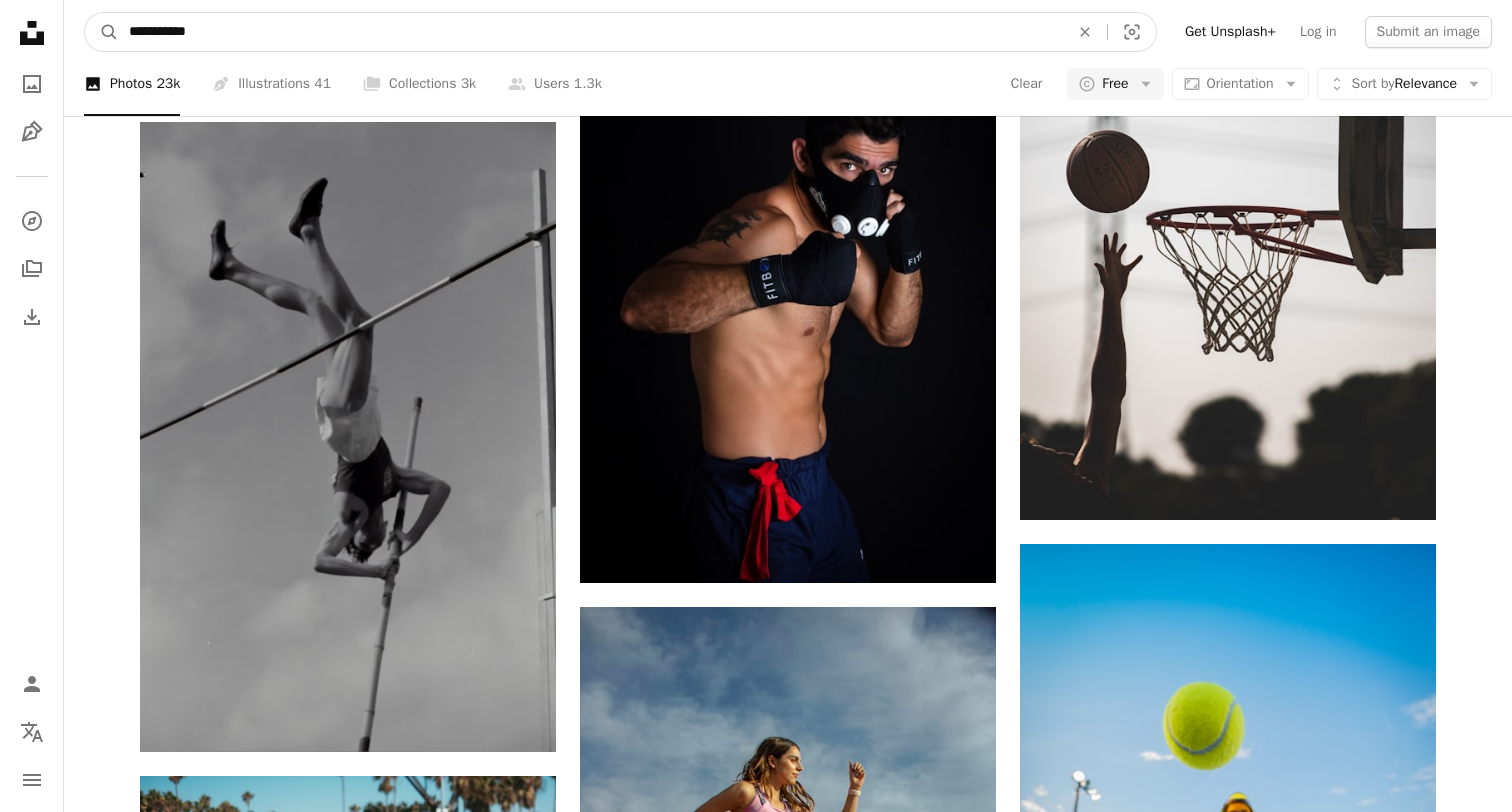 type on "**********" 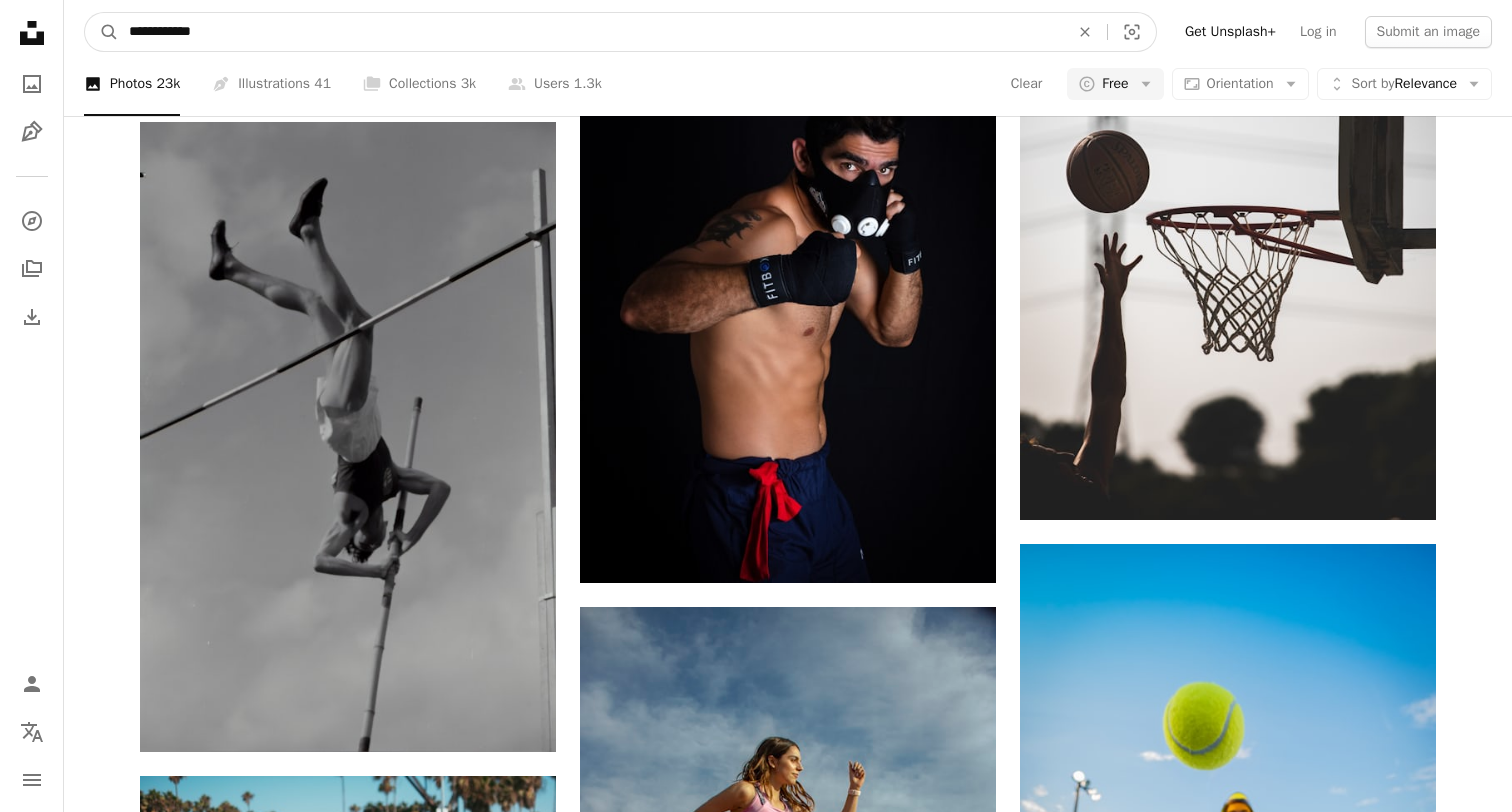 click on "A magnifying glass" at bounding box center [102, 32] 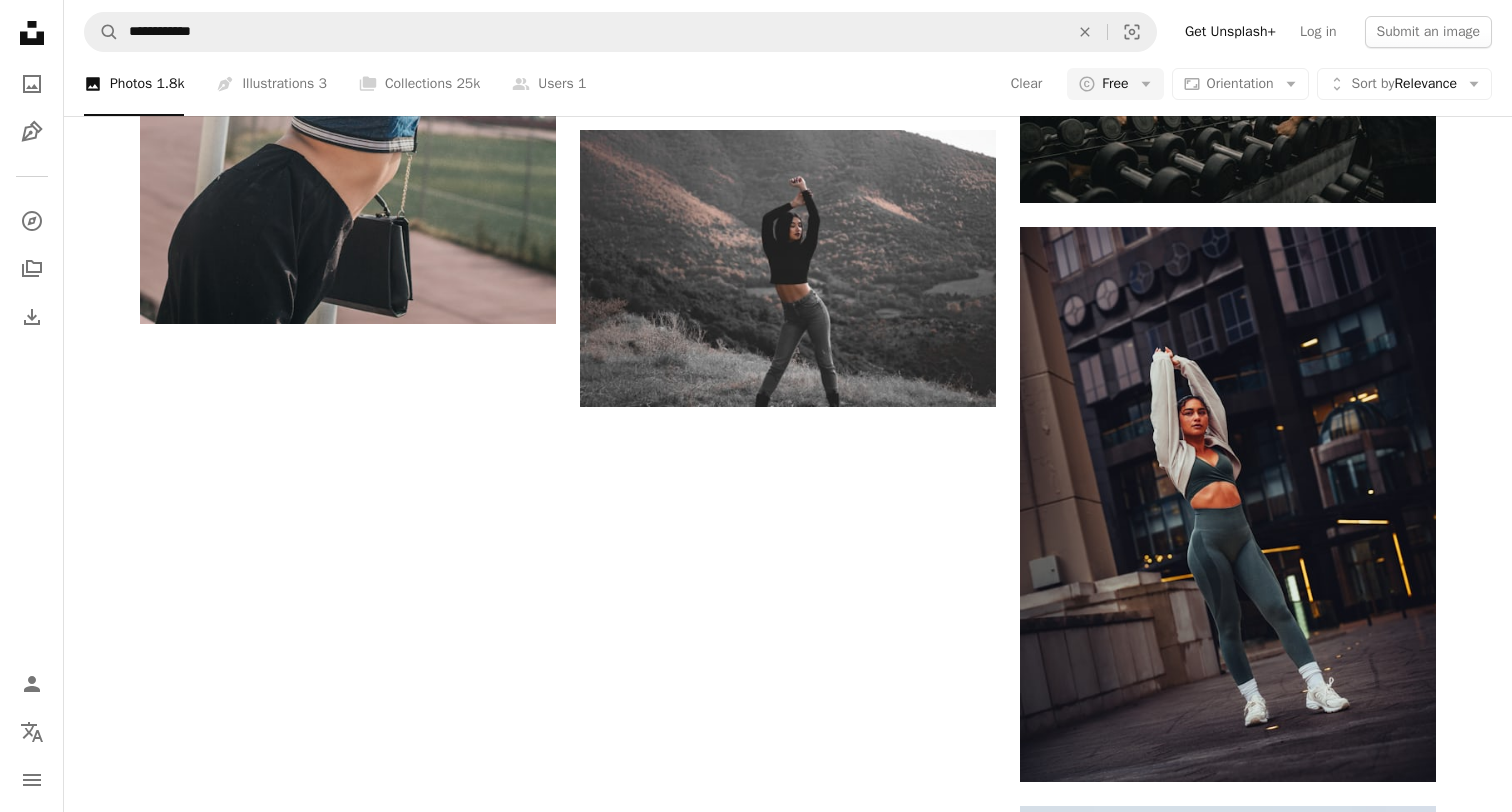 scroll, scrollTop: 2972, scrollLeft: 0, axis: vertical 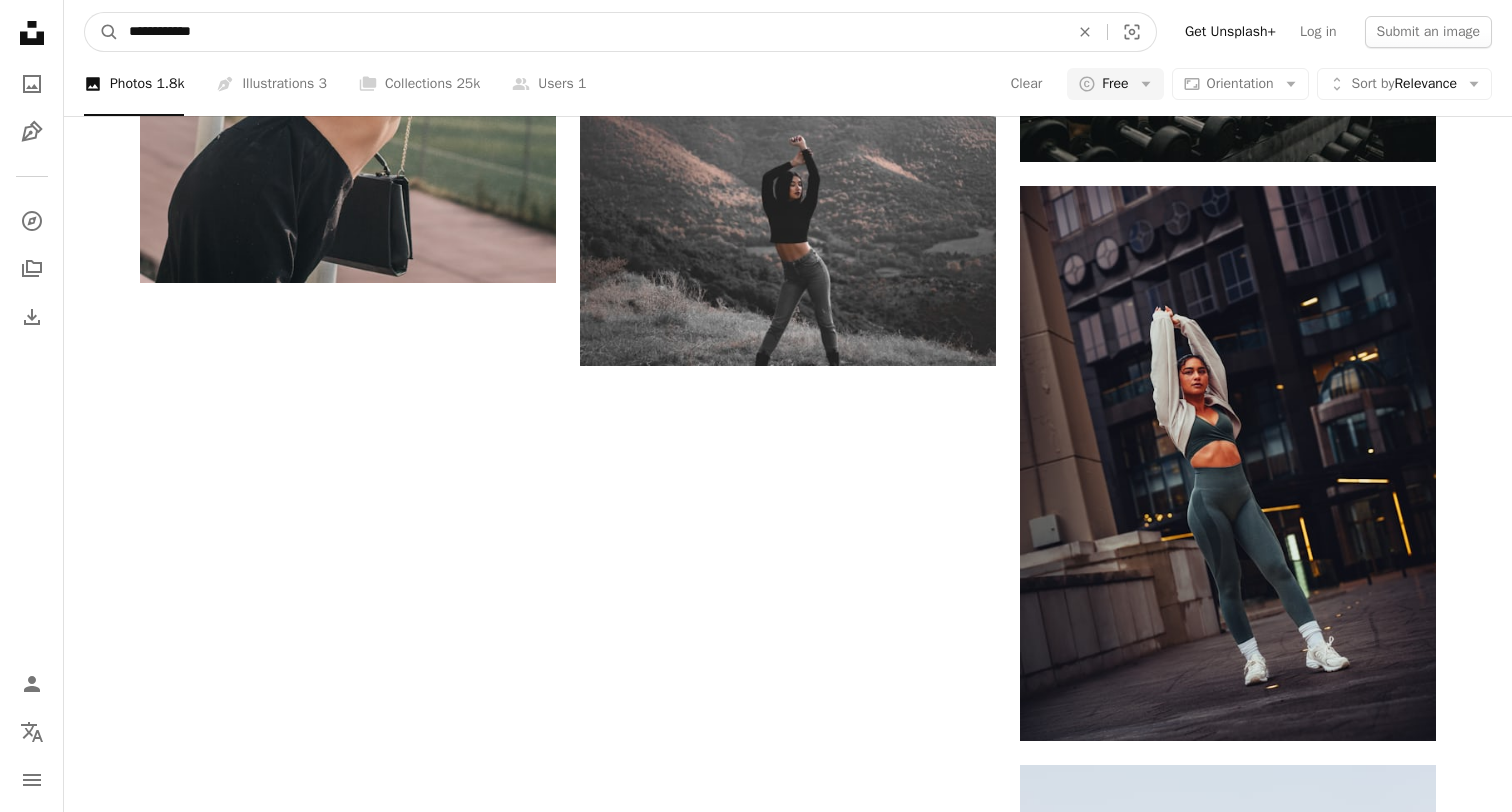 drag, startPoint x: 244, startPoint y: 40, endPoint x: 8, endPoint y: -11, distance: 241.44772 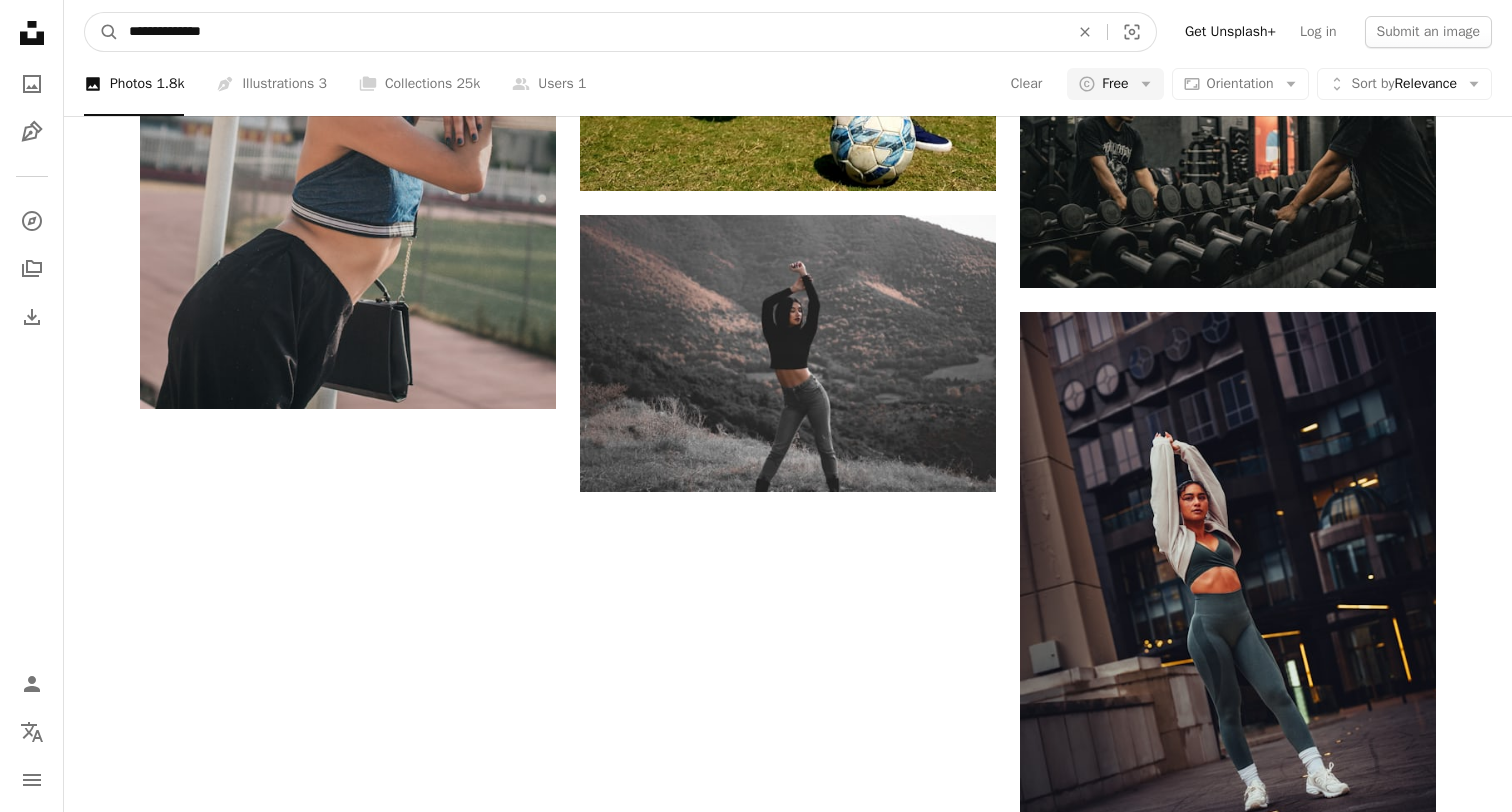 type on "**********" 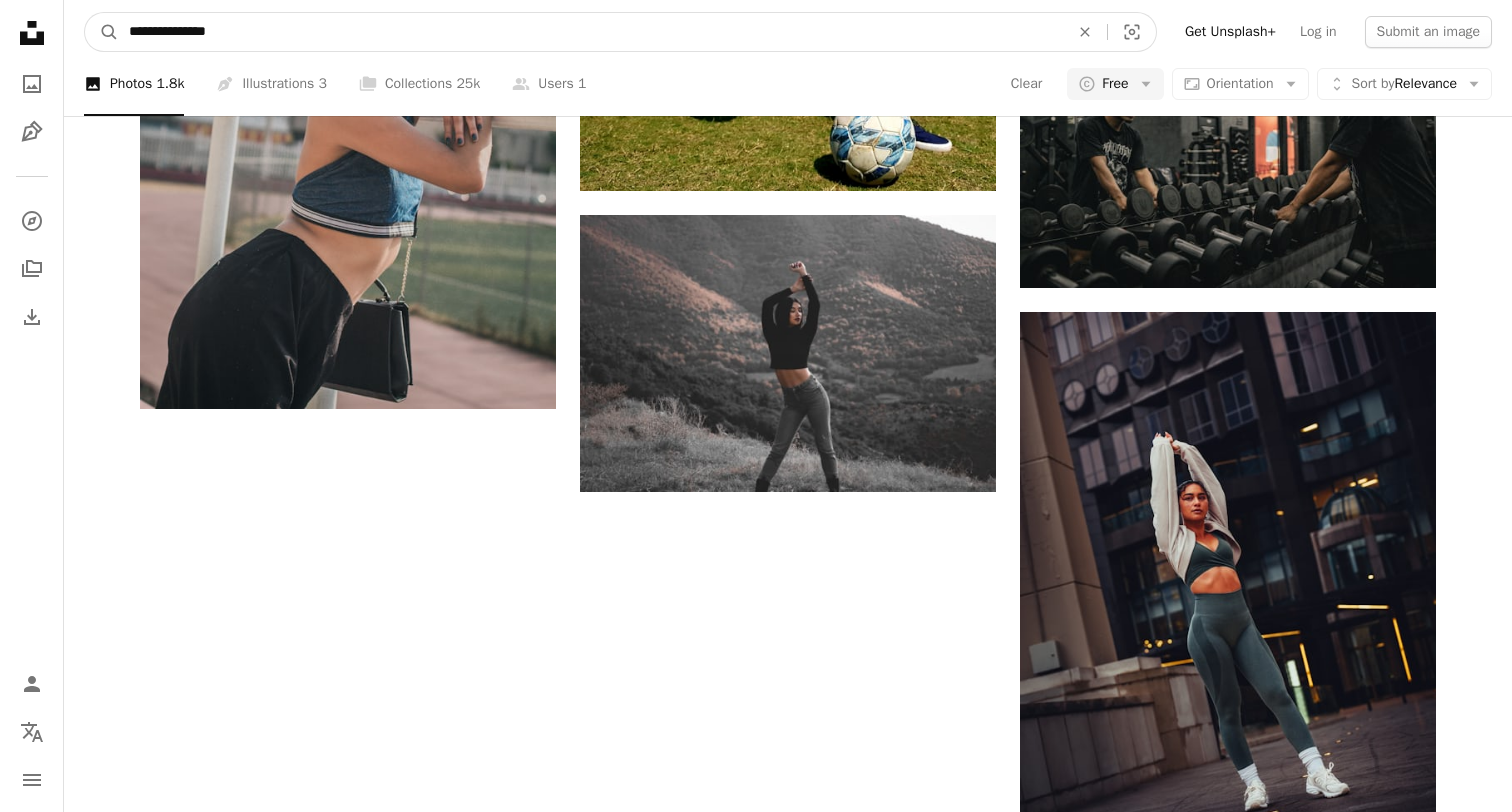 click on "A magnifying glass" at bounding box center (102, 32) 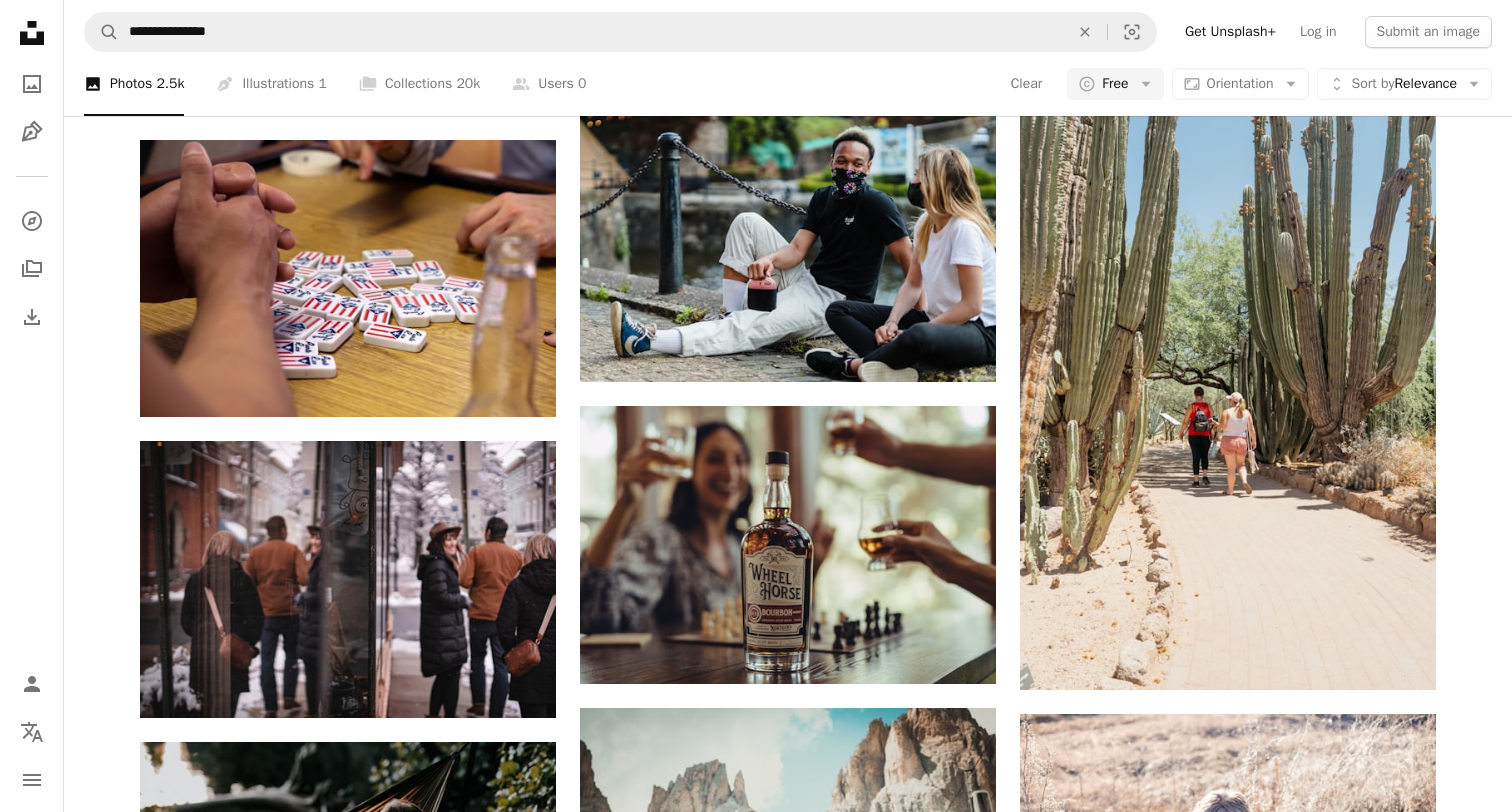 scroll, scrollTop: 0, scrollLeft: 0, axis: both 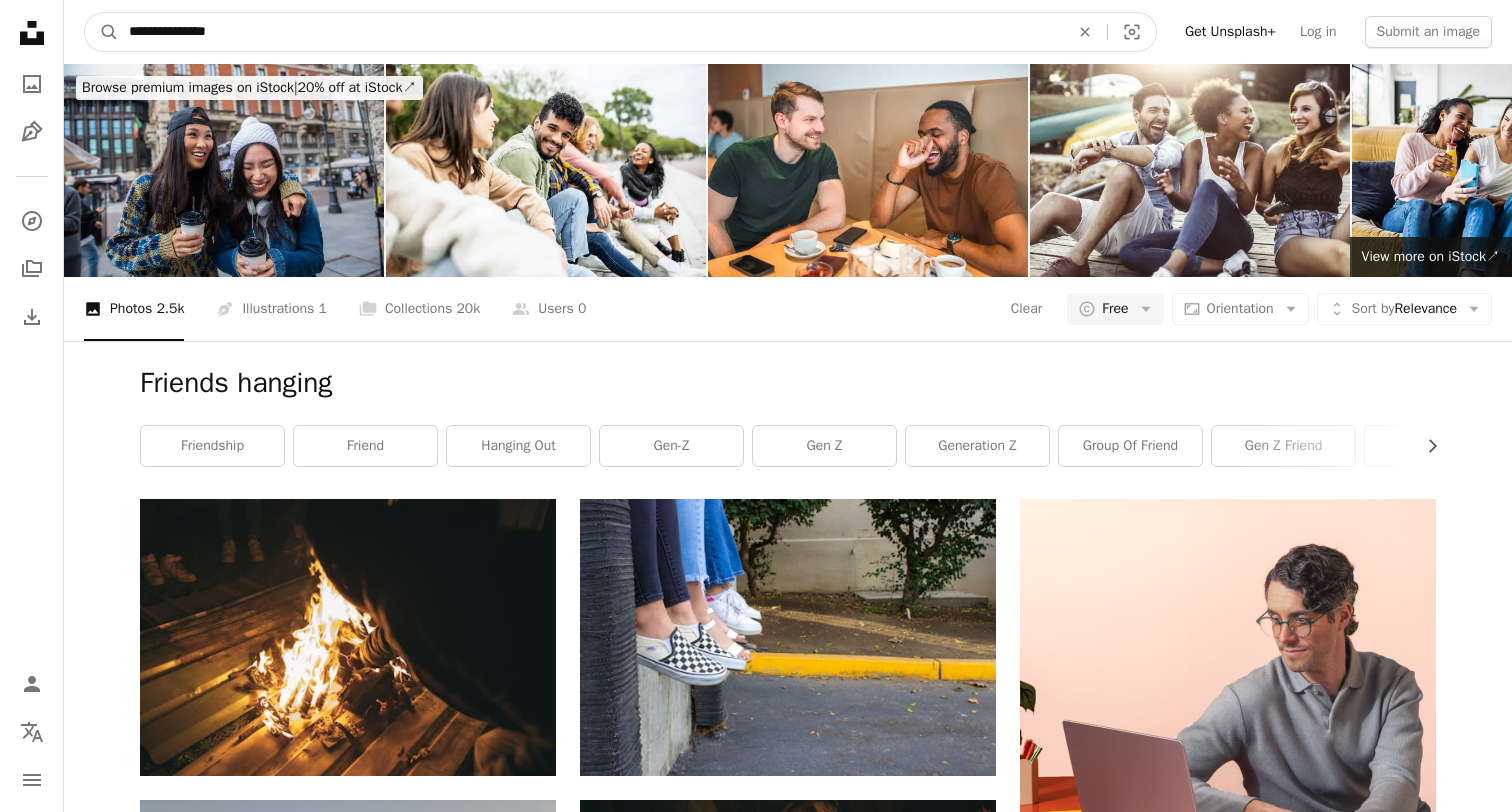click on "**********" at bounding box center [591, 32] 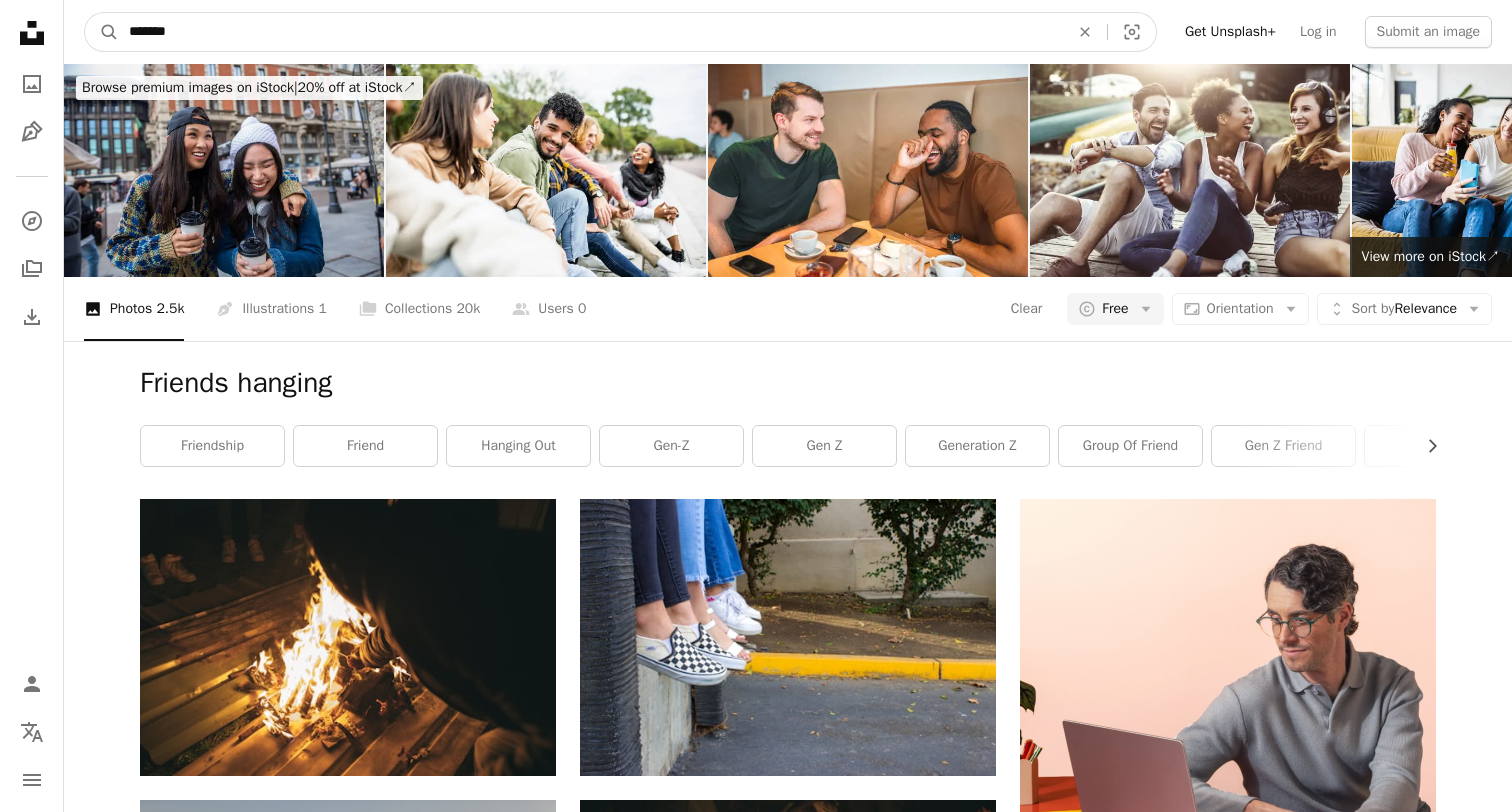 click on "A magnifying glass" at bounding box center [102, 32] 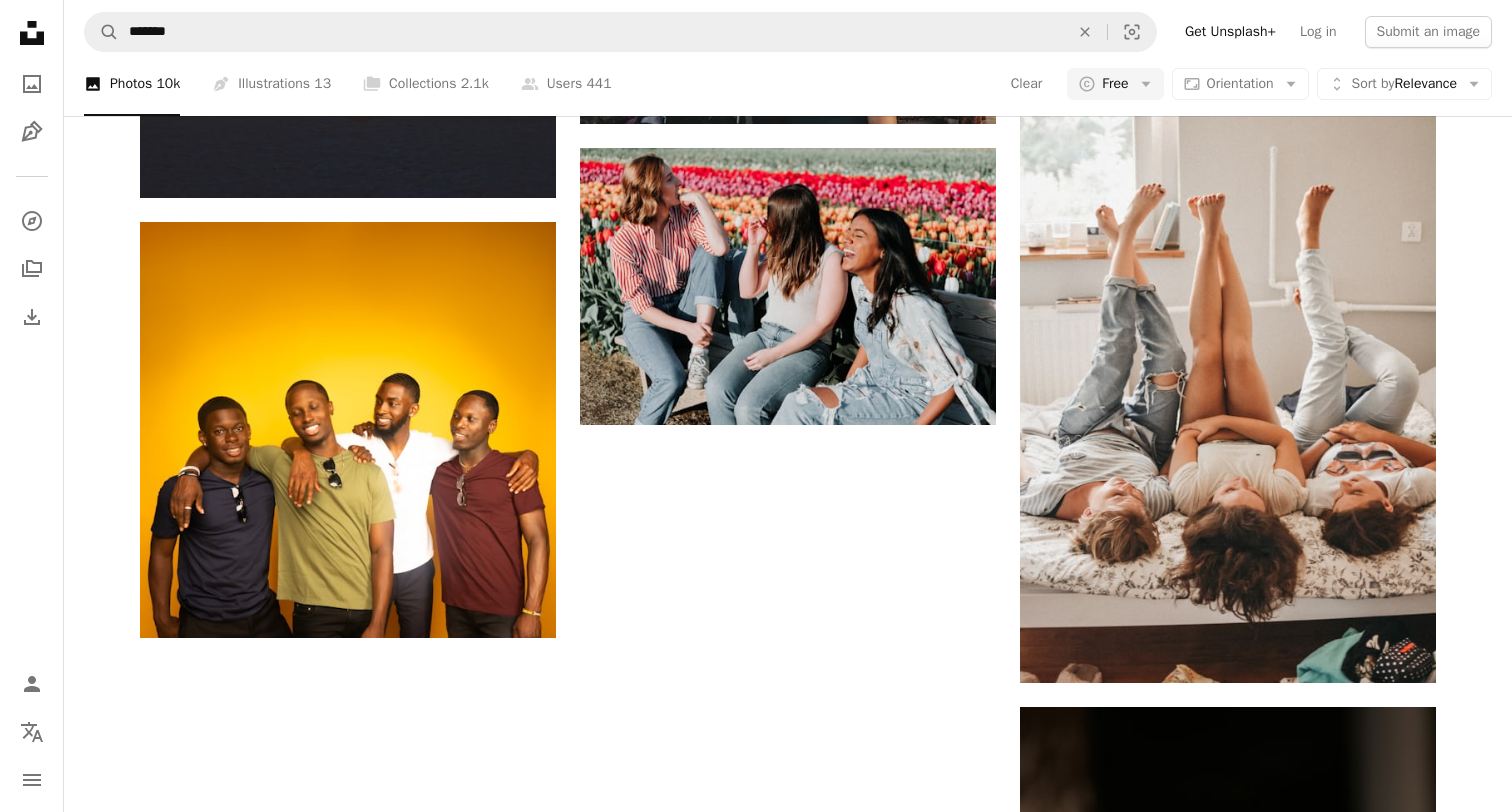 scroll, scrollTop: 3211, scrollLeft: 0, axis: vertical 